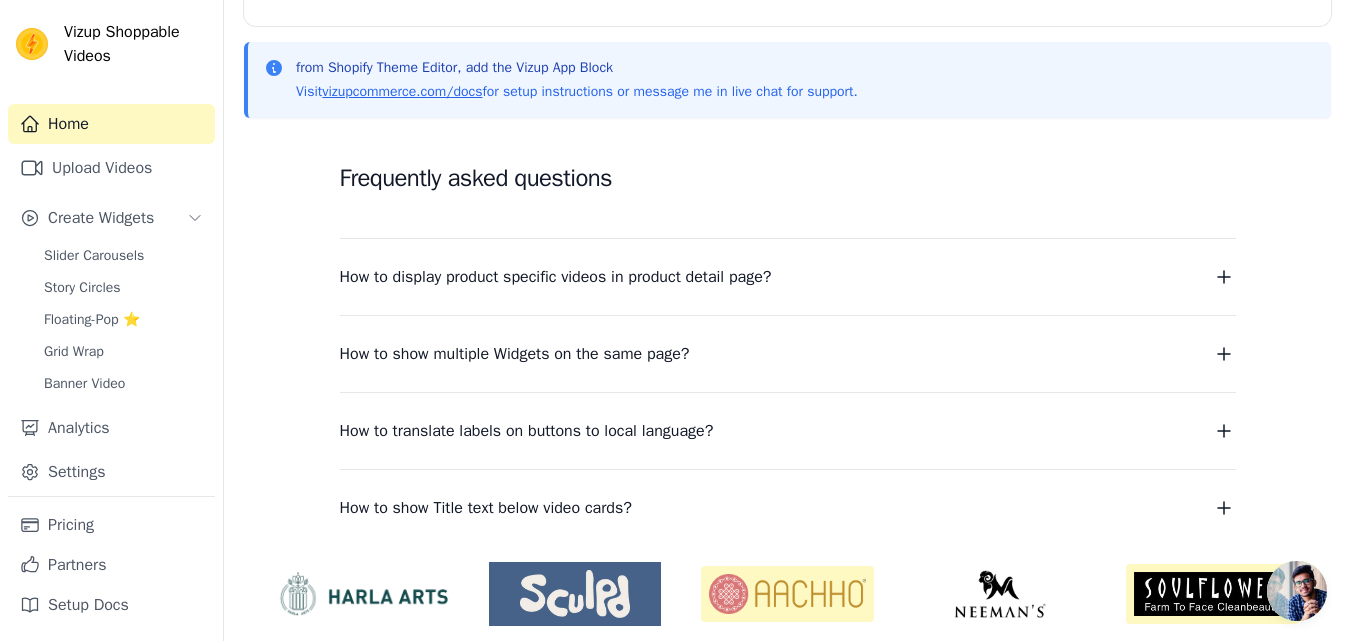 scroll, scrollTop: 0, scrollLeft: 0, axis: both 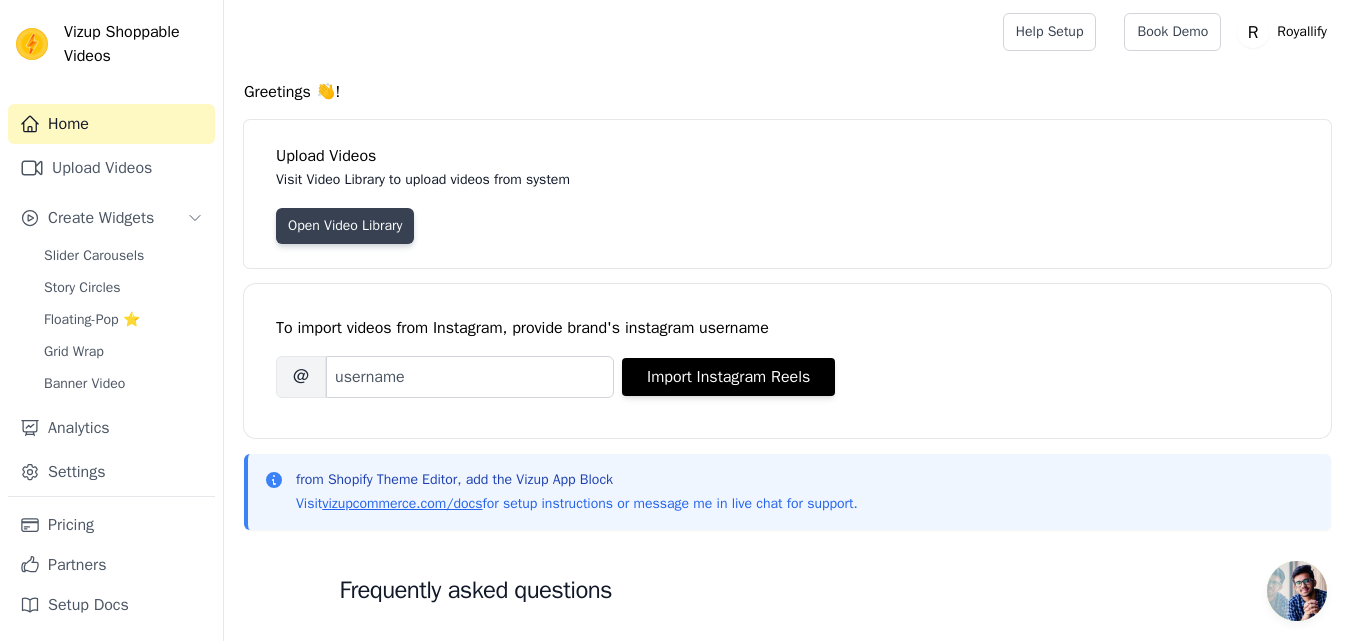 click on "Open Video Library" at bounding box center (345, 226) 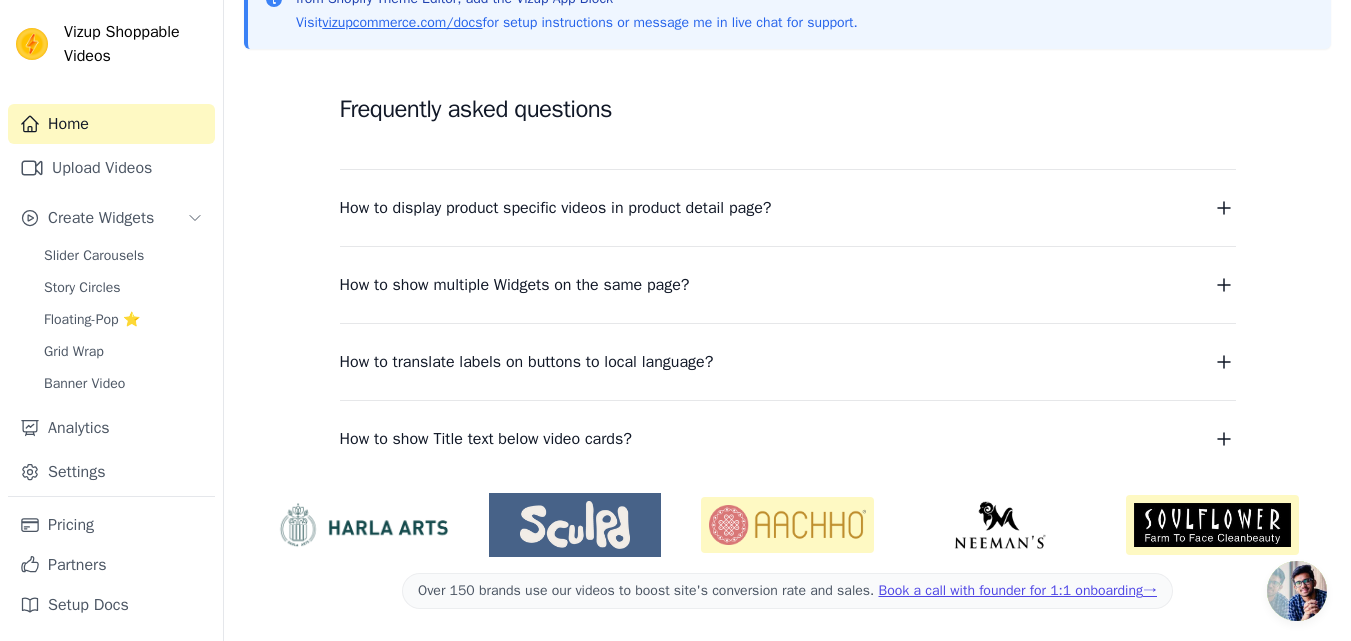 scroll, scrollTop: 0, scrollLeft: 0, axis: both 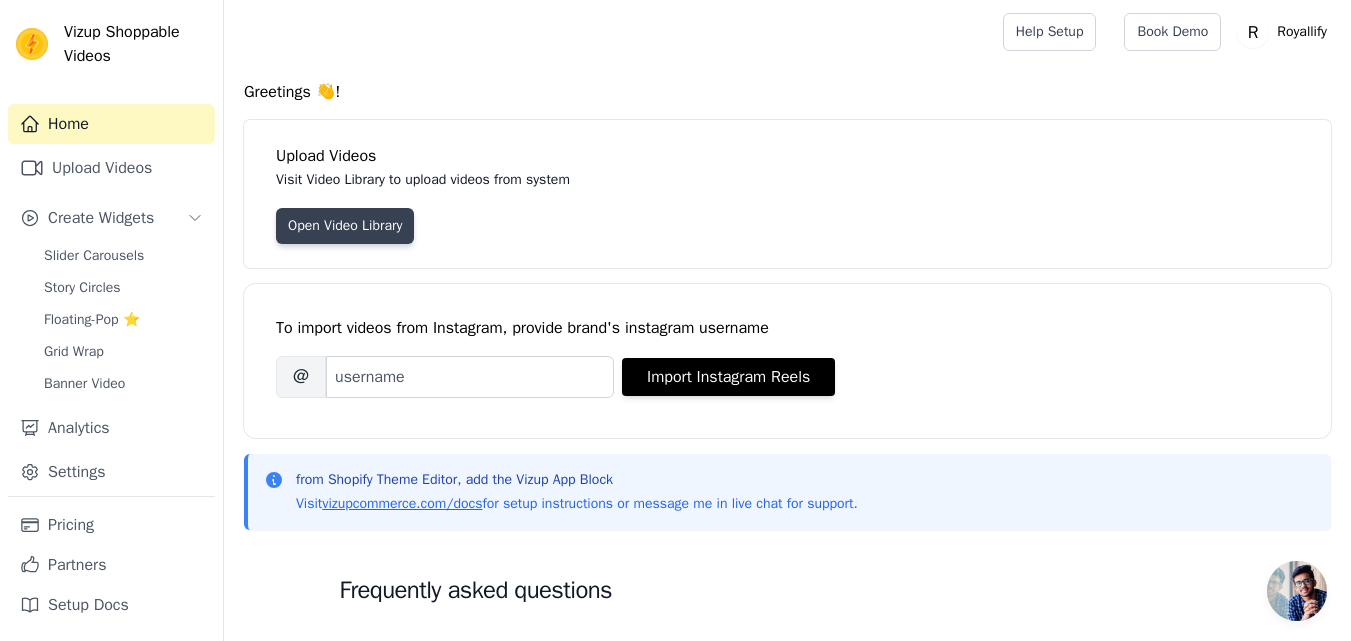 click on "Open Video Library" at bounding box center [345, 226] 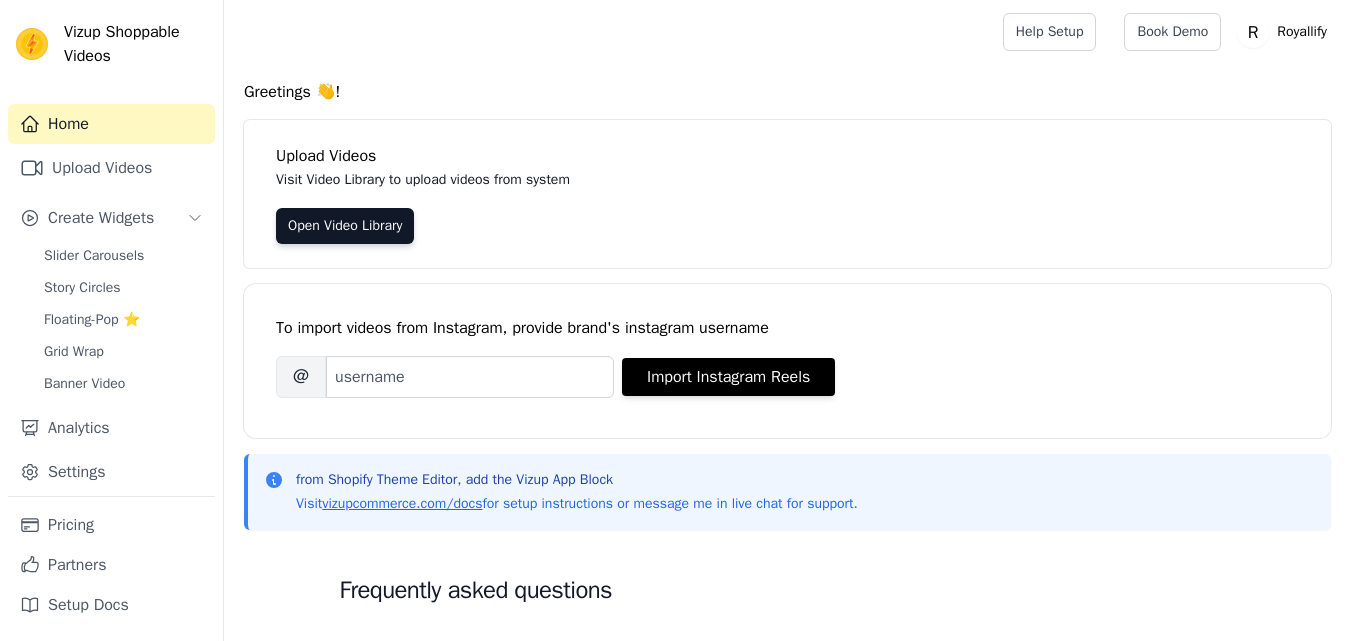 scroll, scrollTop: 0, scrollLeft: 0, axis: both 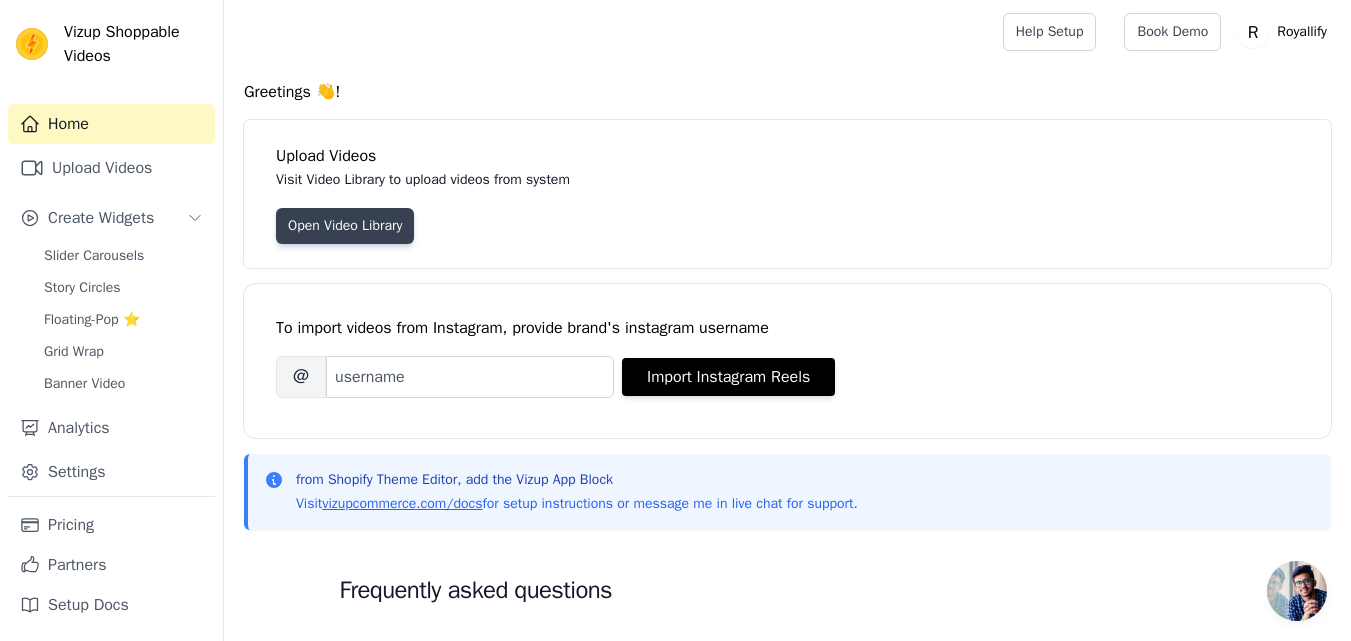 click on "Open Video Library" at bounding box center (345, 226) 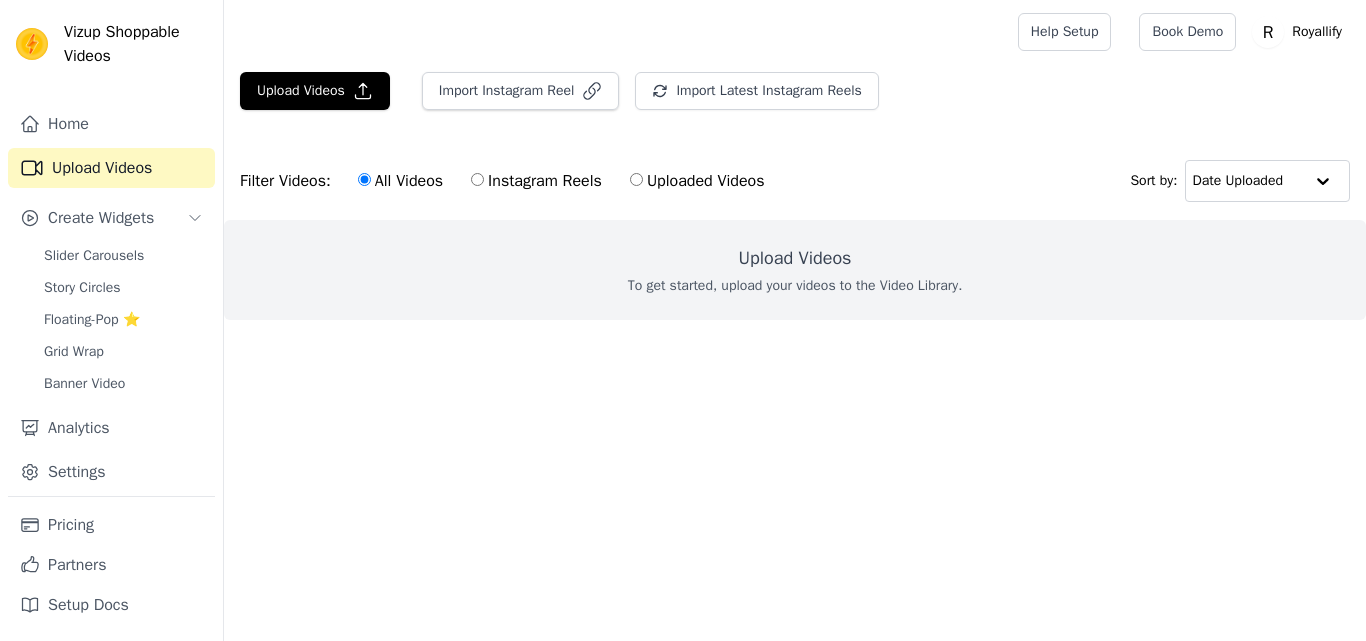 scroll, scrollTop: 0, scrollLeft: 0, axis: both 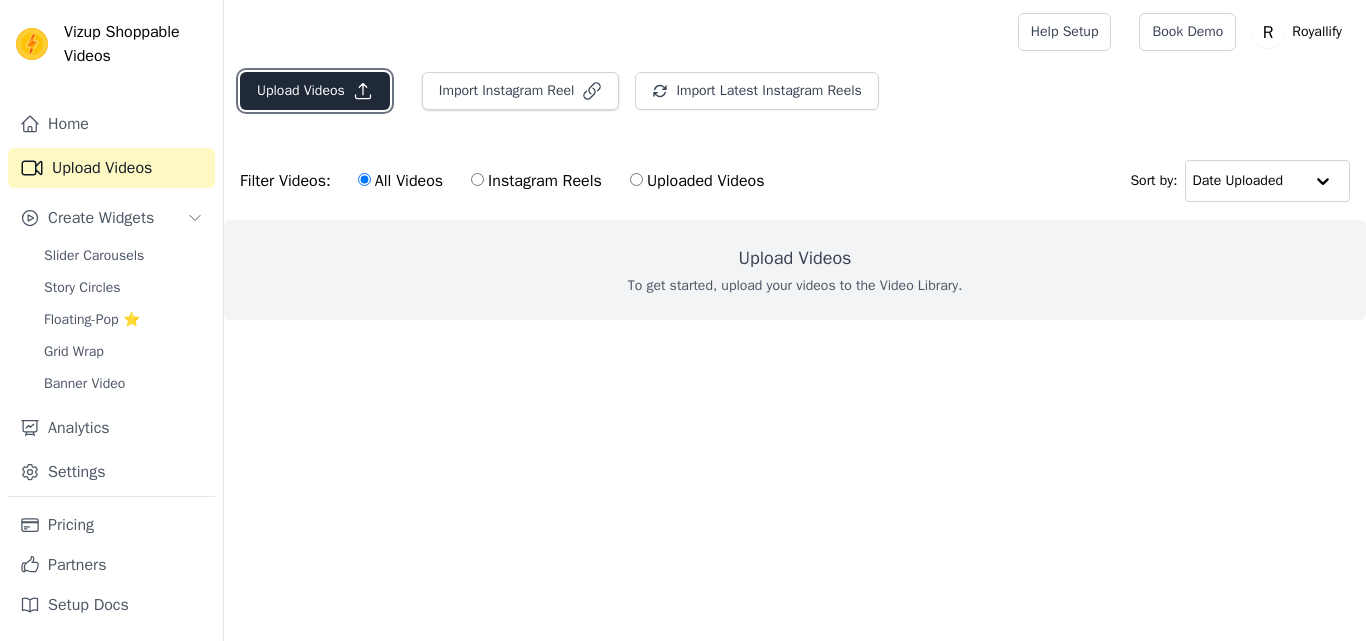click on "Upload Videos" at bounding box center [315, 91] 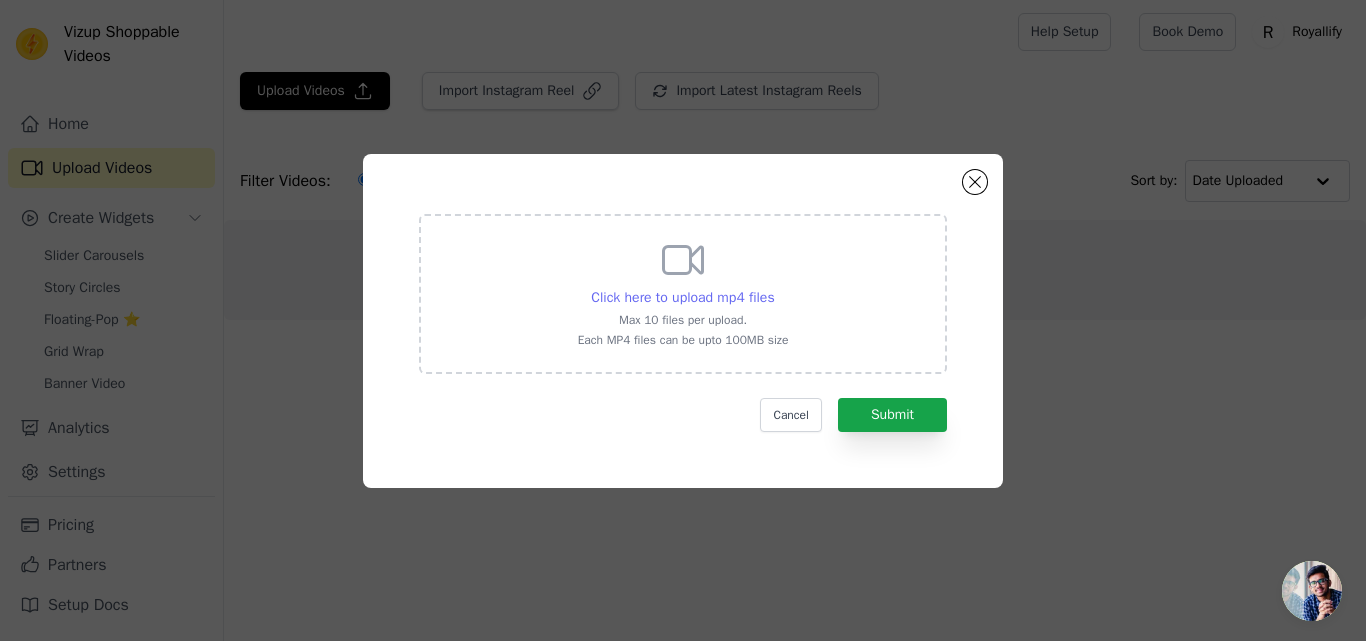 click on "Click here to upload mp4 files" at bounding box center (682, 297) 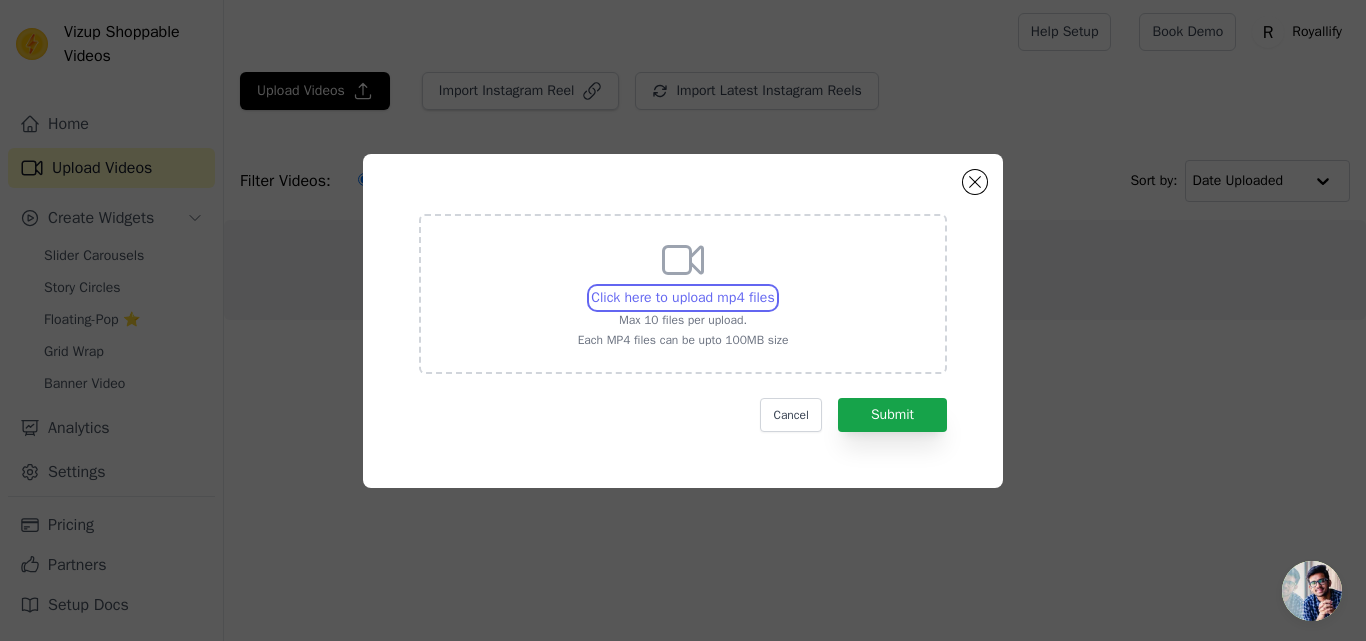click on "Click here to upload mp4 files     Max 10 files per upload.   Each MP4 files can be upto 100MB size" at bounding box center [774, 287] 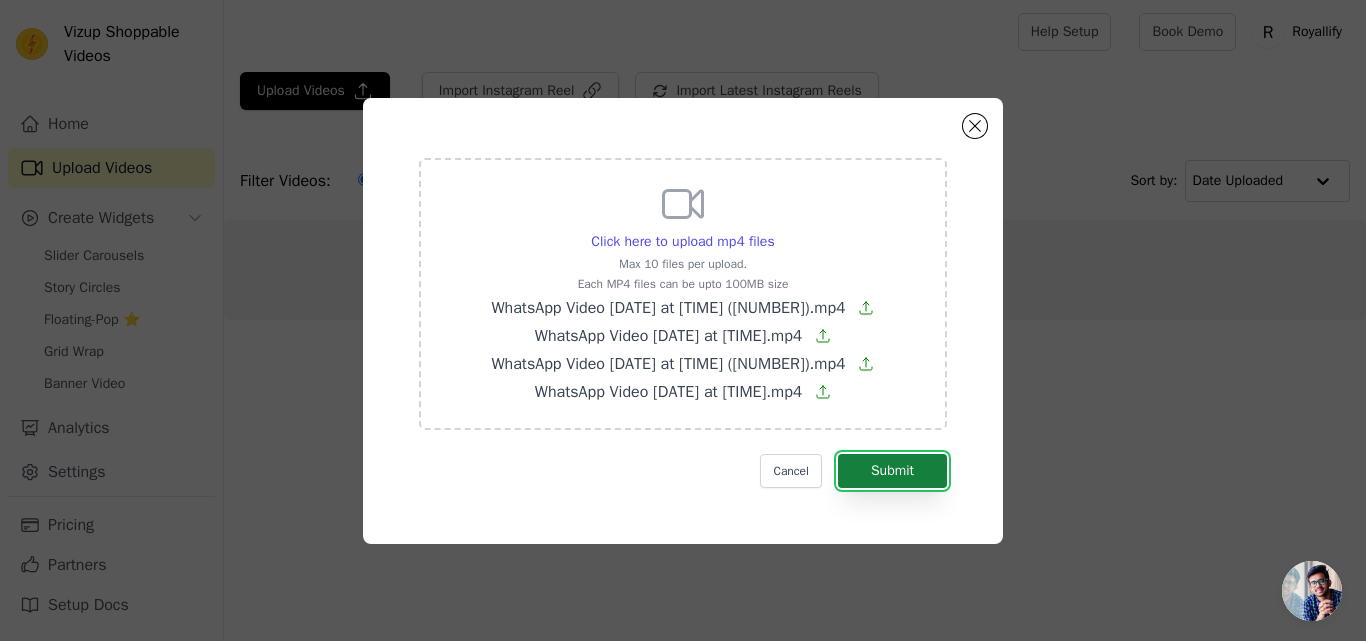 click on "Submit" at bounding box center (892, 471) 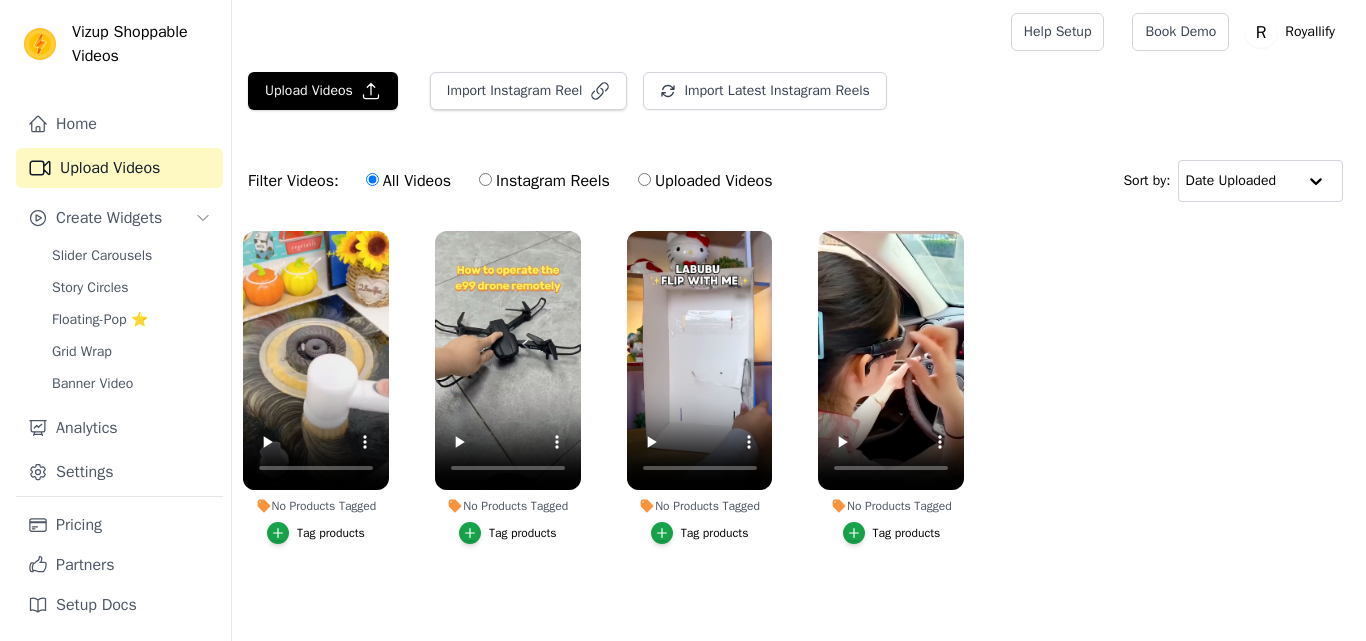 scroll, scrollTop: 0, scrollLeft: 0, axis: both 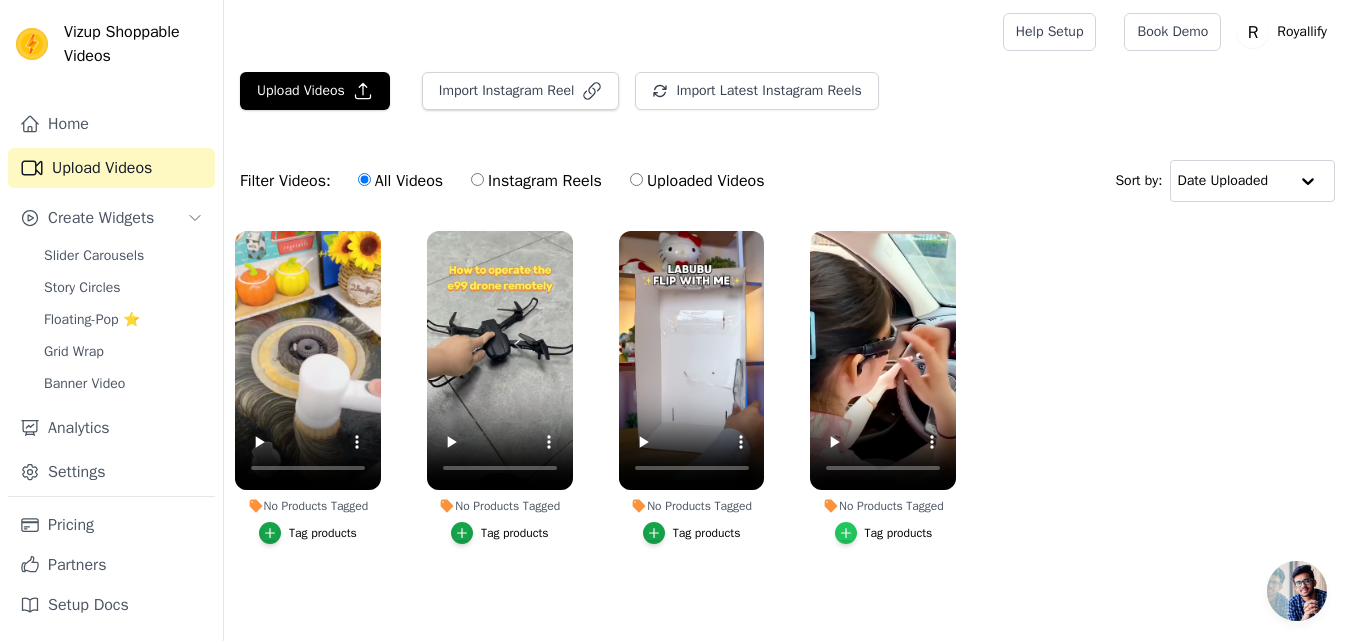 click 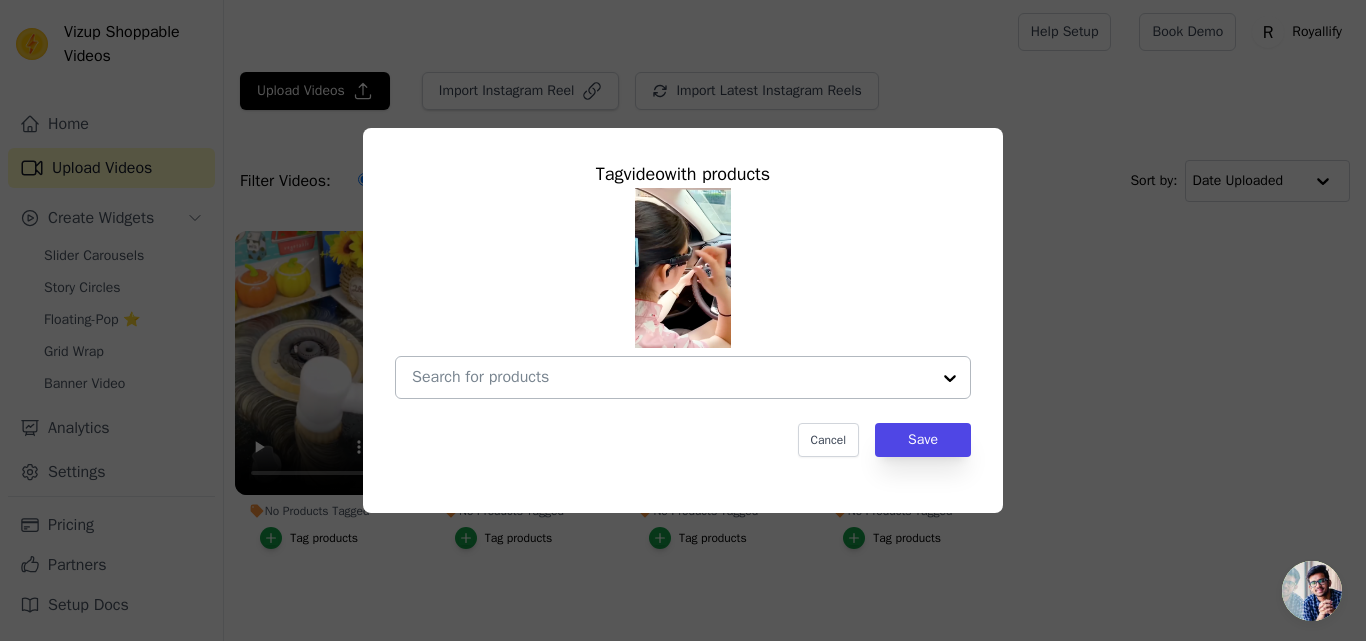 click at bounding box center [950, 377] 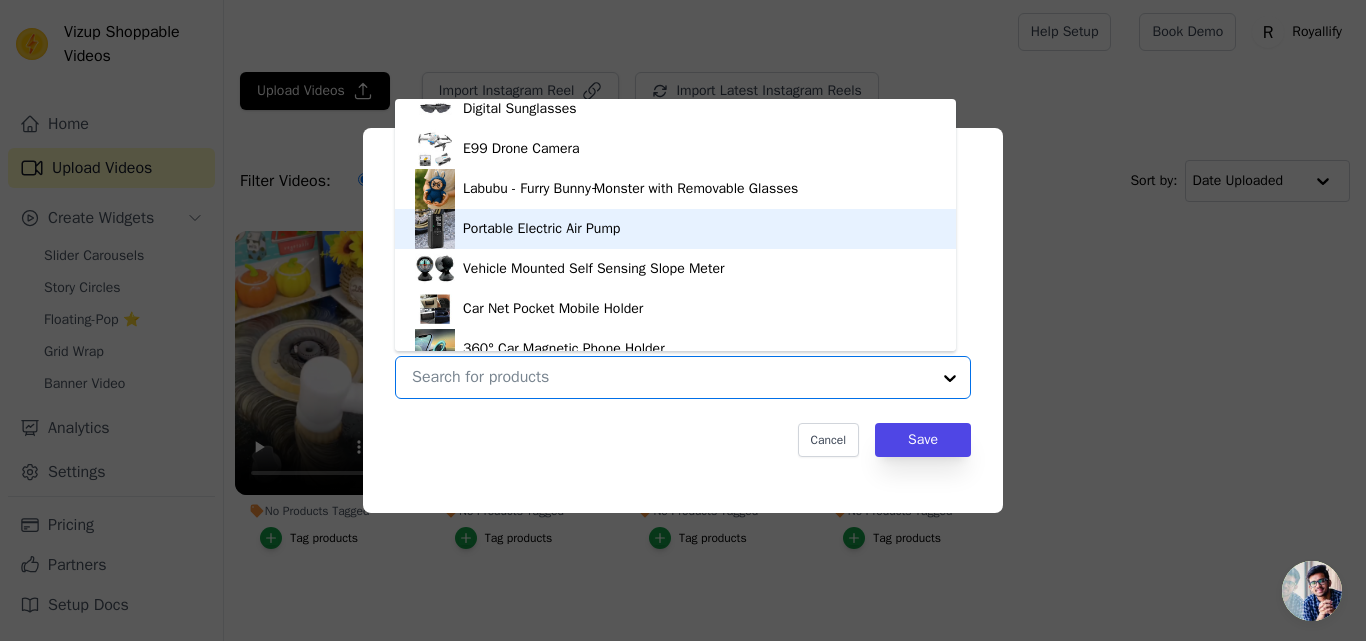 scroll, scrollTop: 0, scrollLeft: 0, axis: both 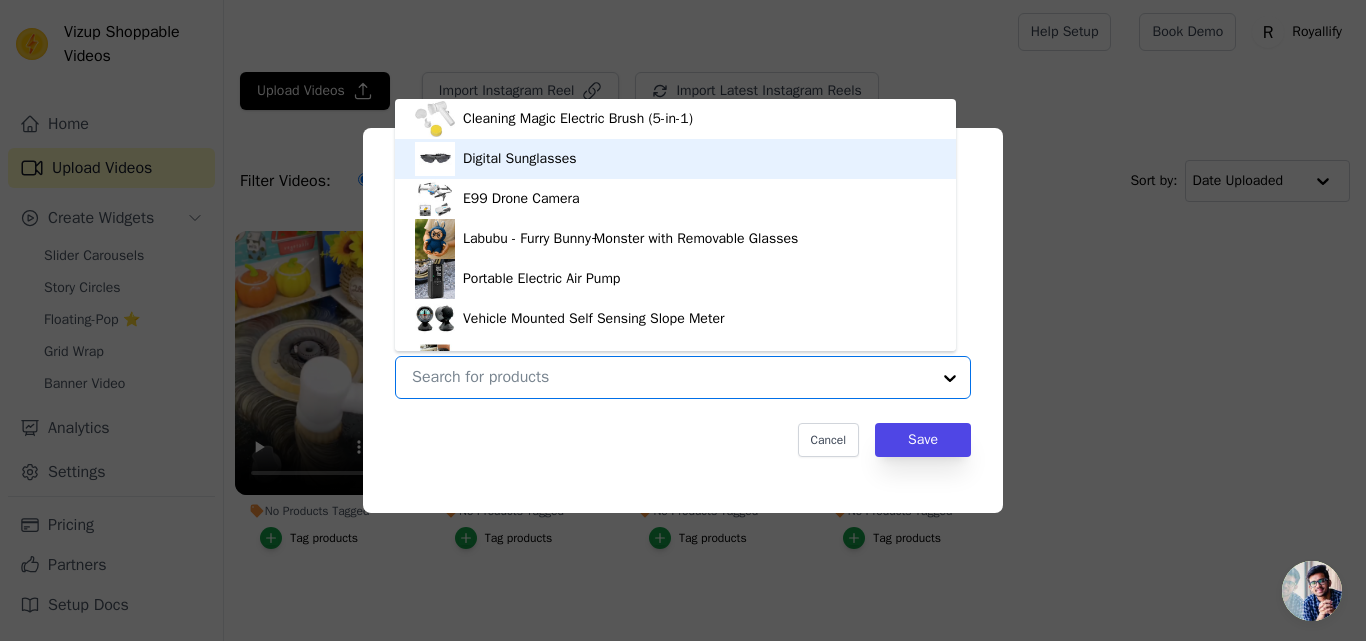 click on "Digital Sunglasses" at bounding box center (675, 159) 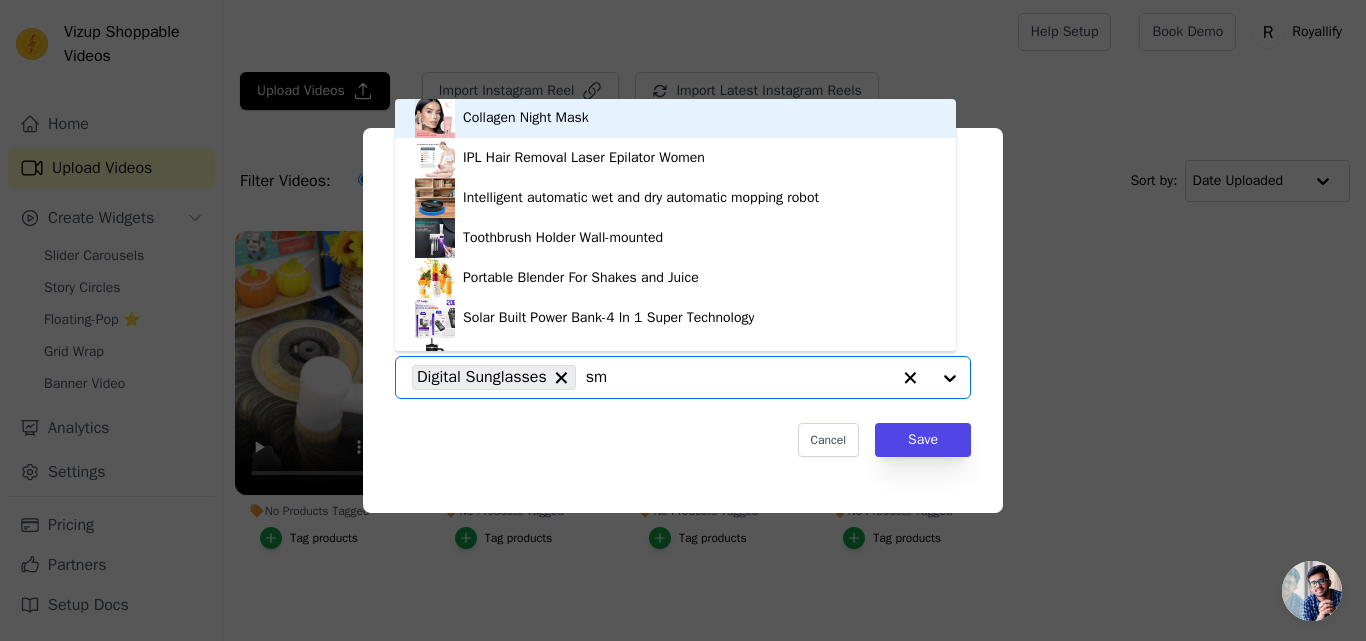 scroll, scrollTop: 668, scrollLeft: 0, axis: vertical 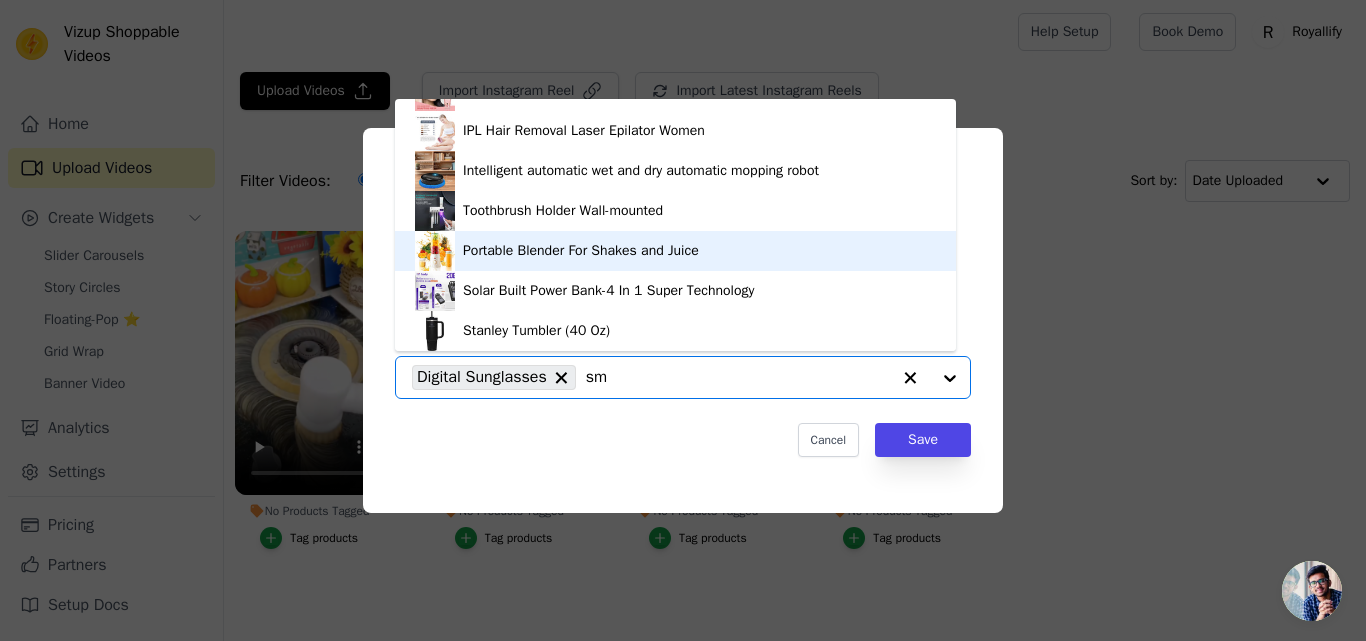type on "s" 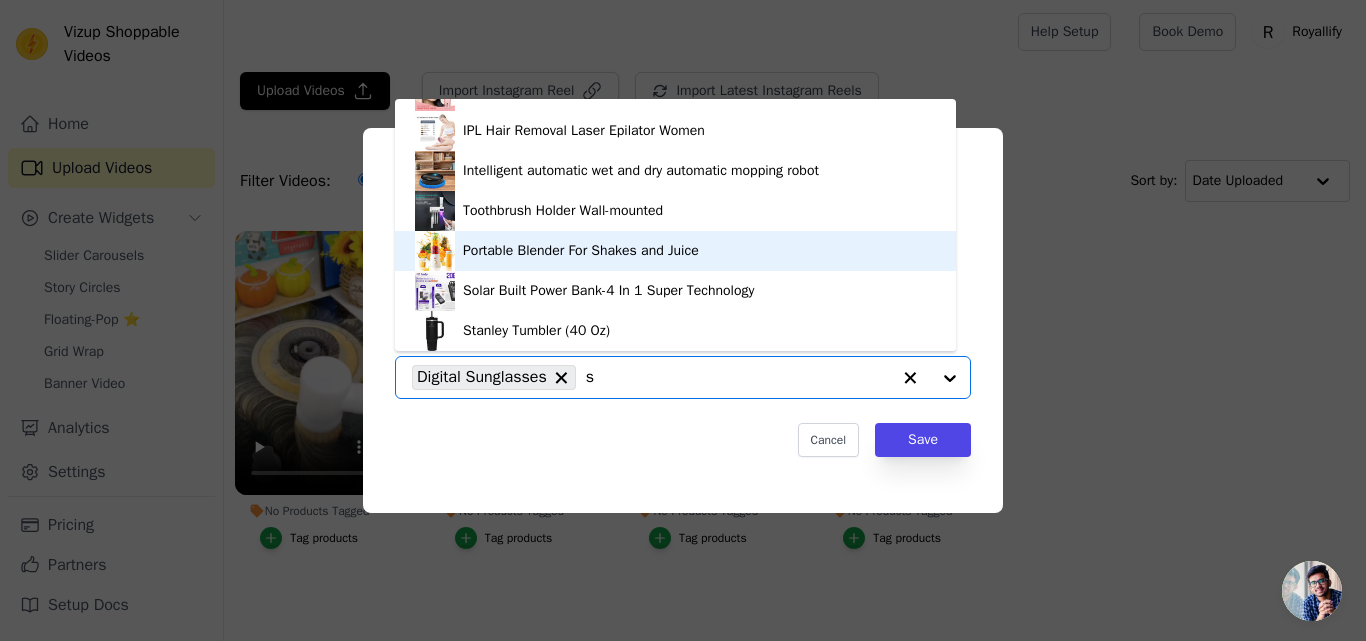 scroll, scrollTop: 0, scrollLeft: 0, axis: both 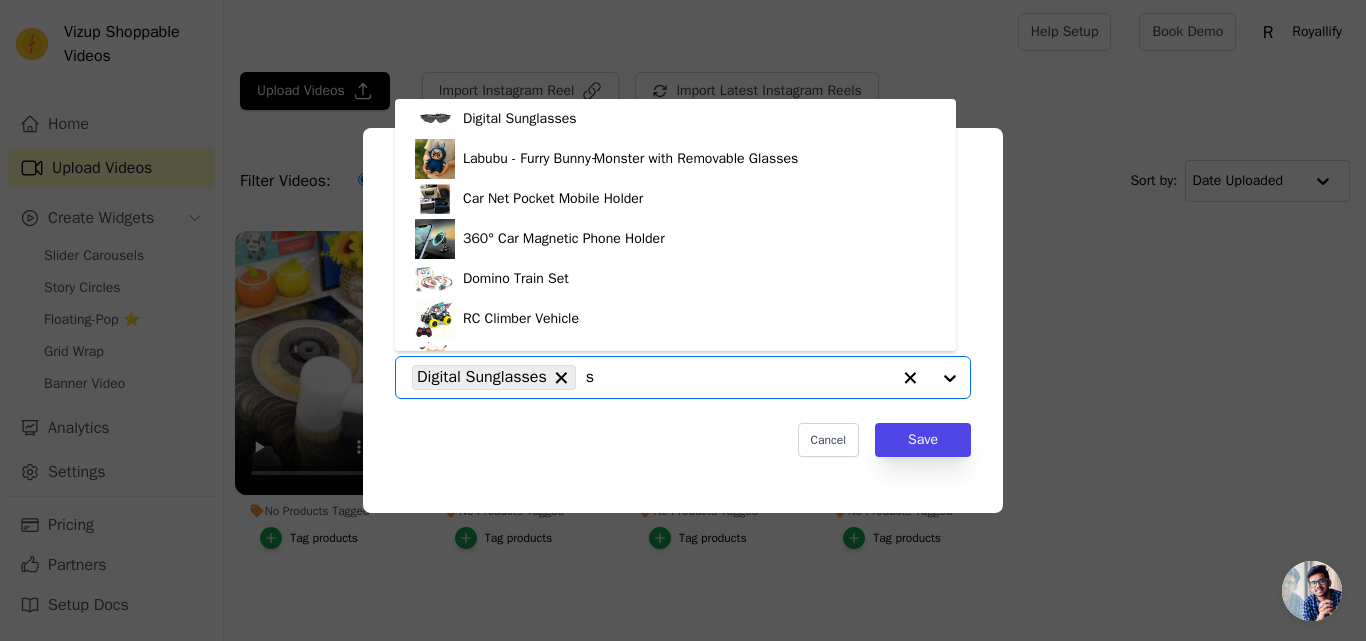 type 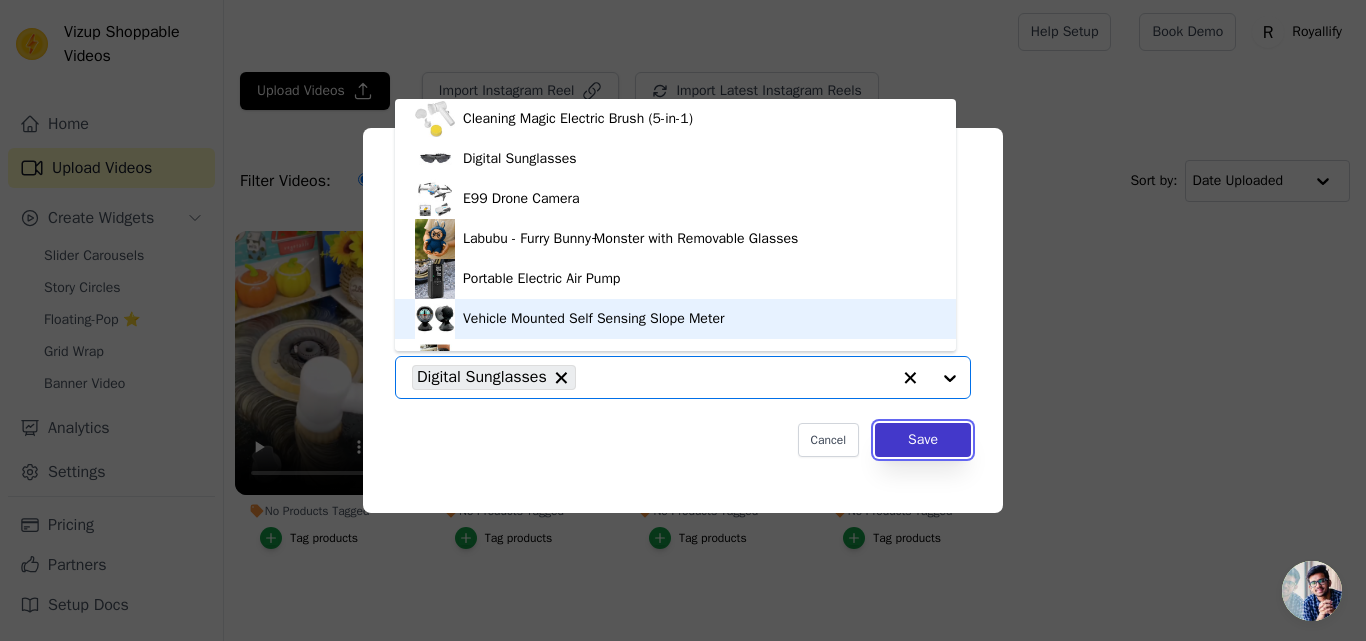 click on "Save" at bounding box center [923, 440] 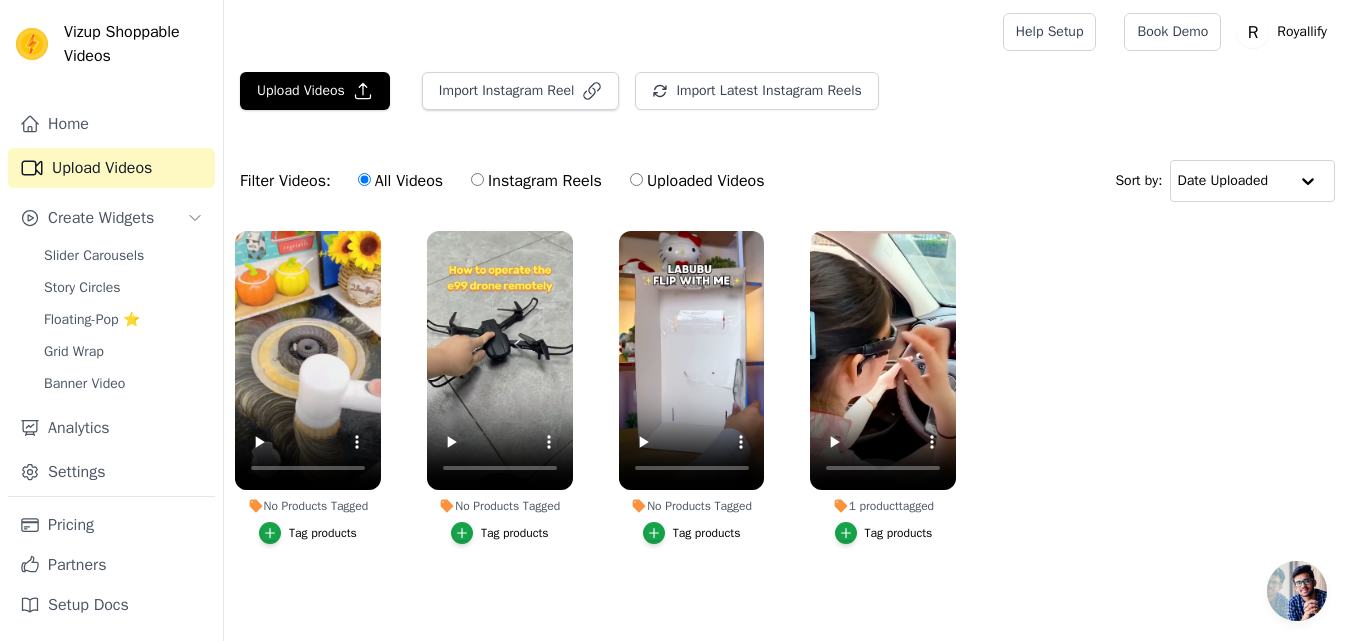 click on "Tag products" at bounding box center [707, 533] 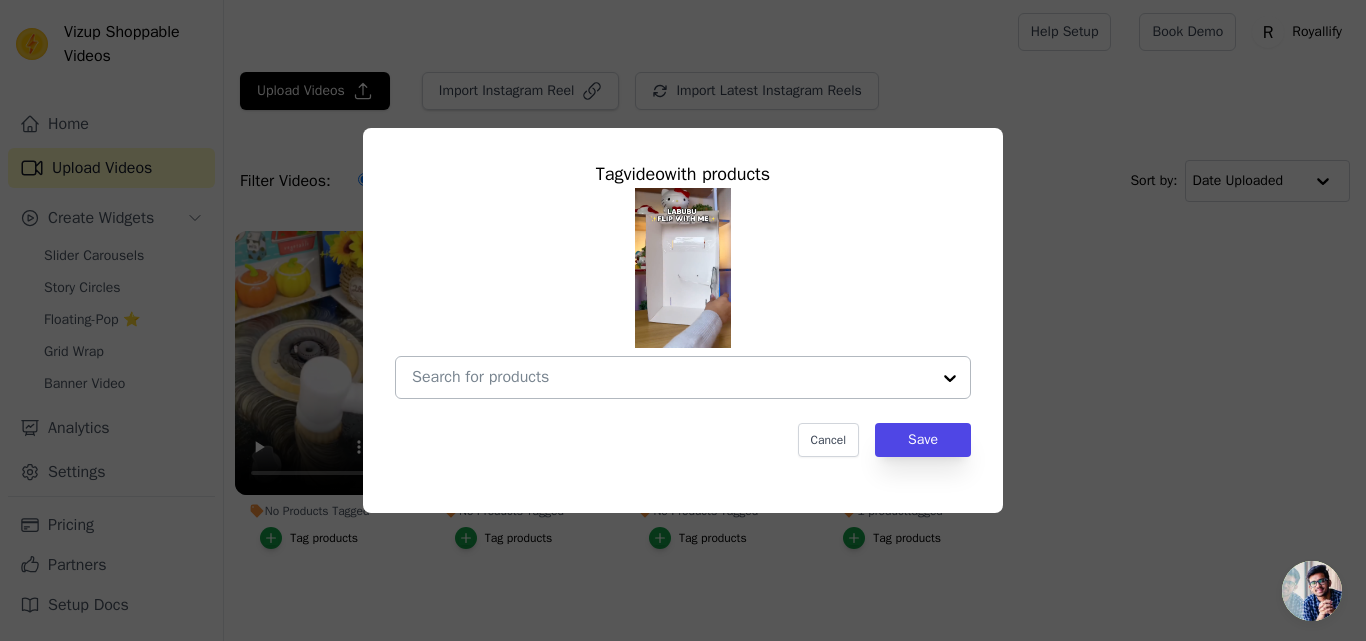 click at bounding box center (950, 377) 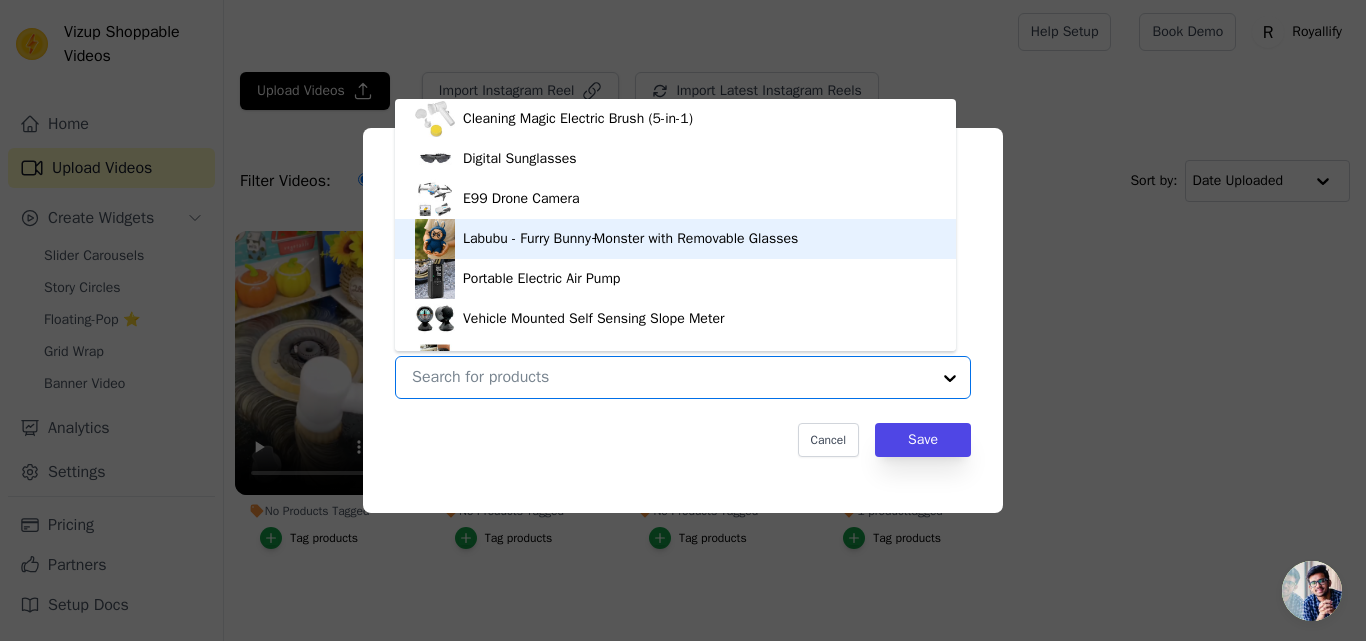 click on "Labubu - Furry Bunny‑Monster with Removable Glasses" at bounding box center (675, 239) 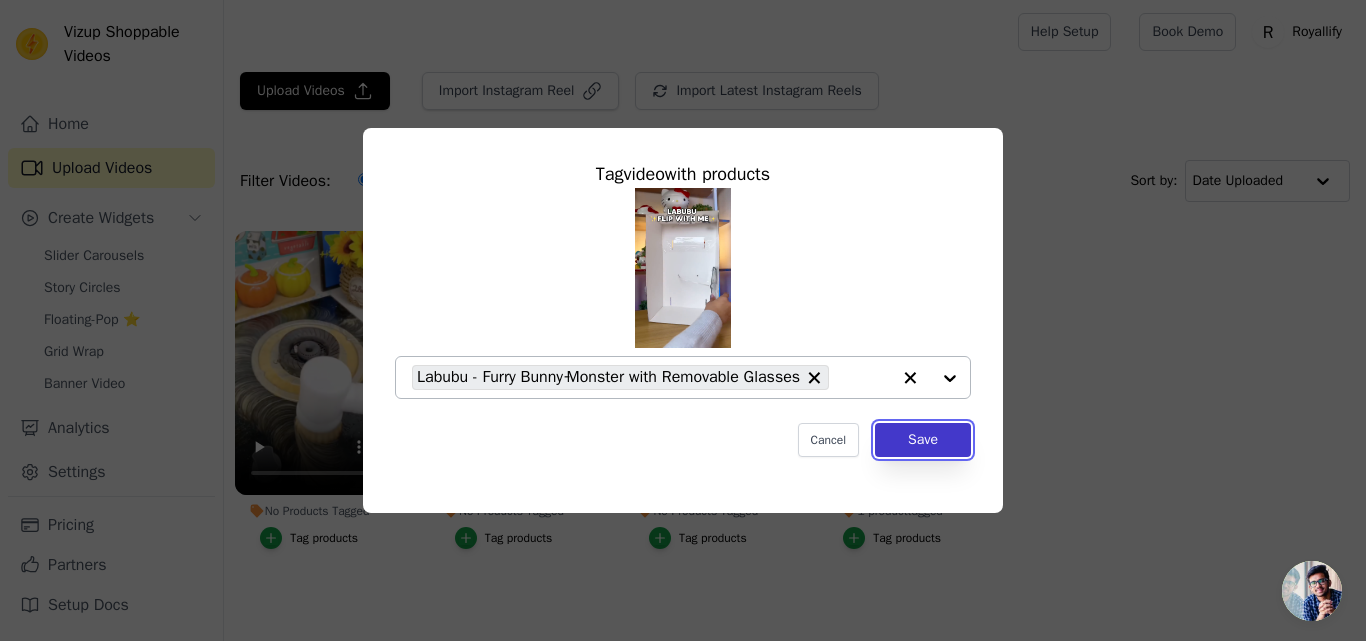 click on "Save" at bounding box center (923, 440) 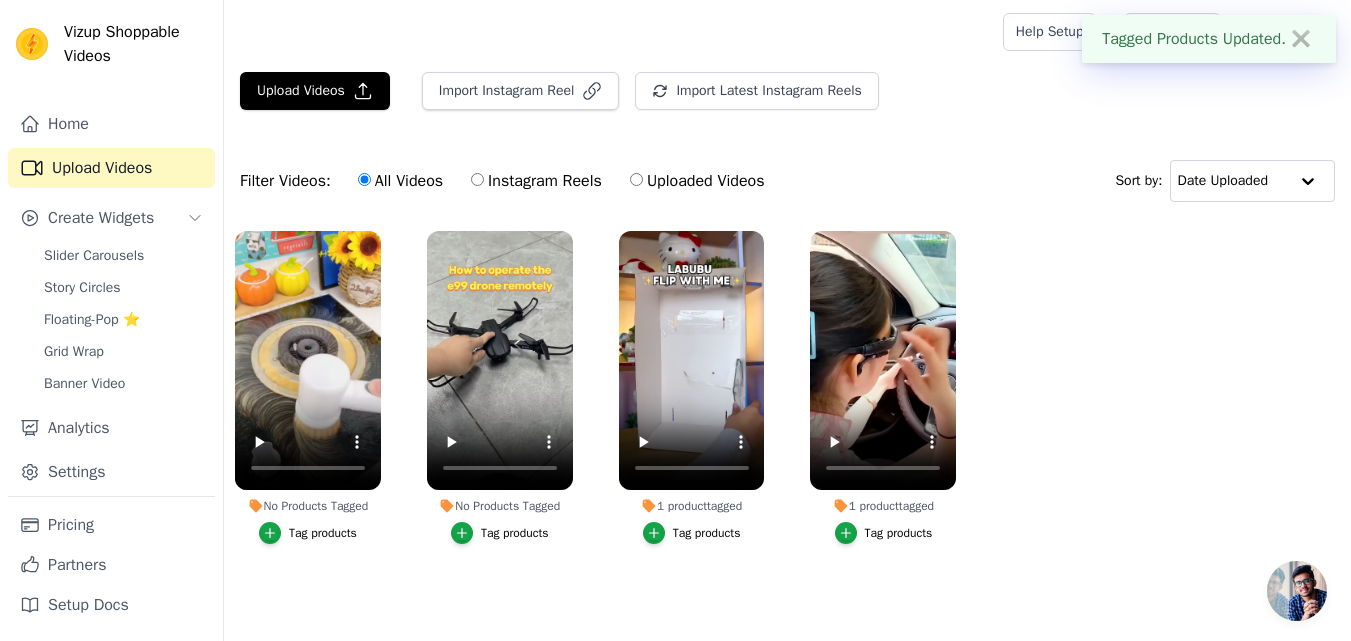 click on "Tag products" at bounding box center (515, 533) 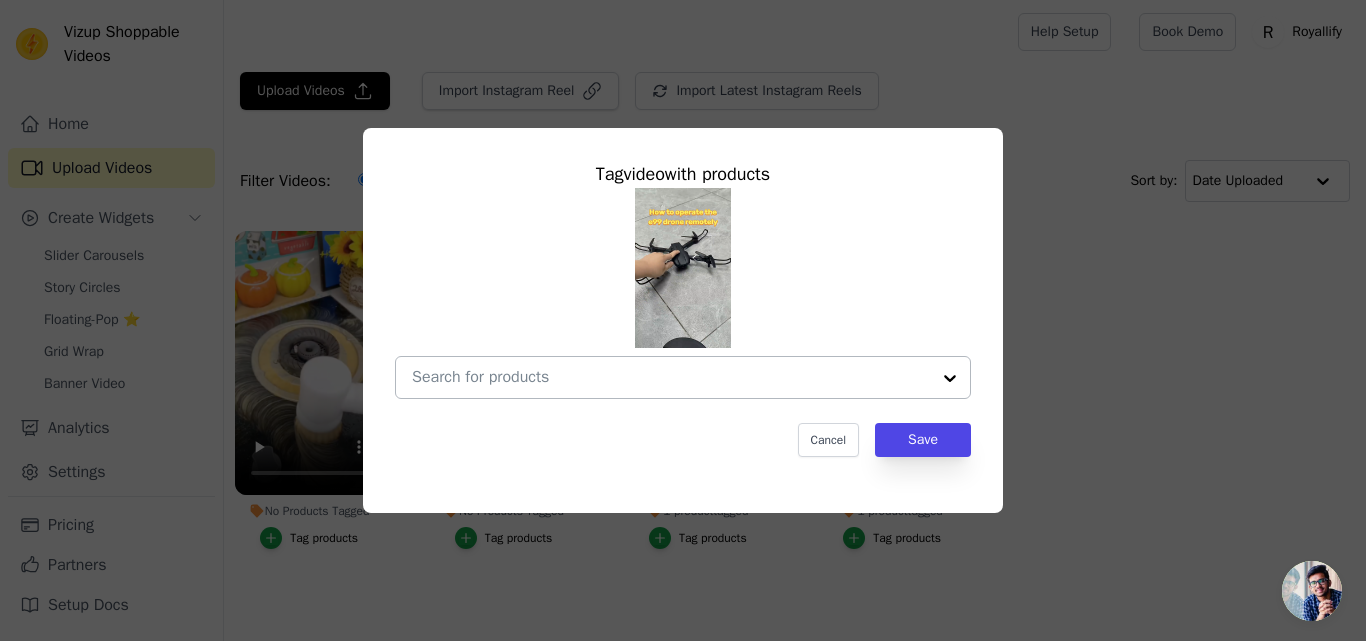 click at bounding box center (950, 377) 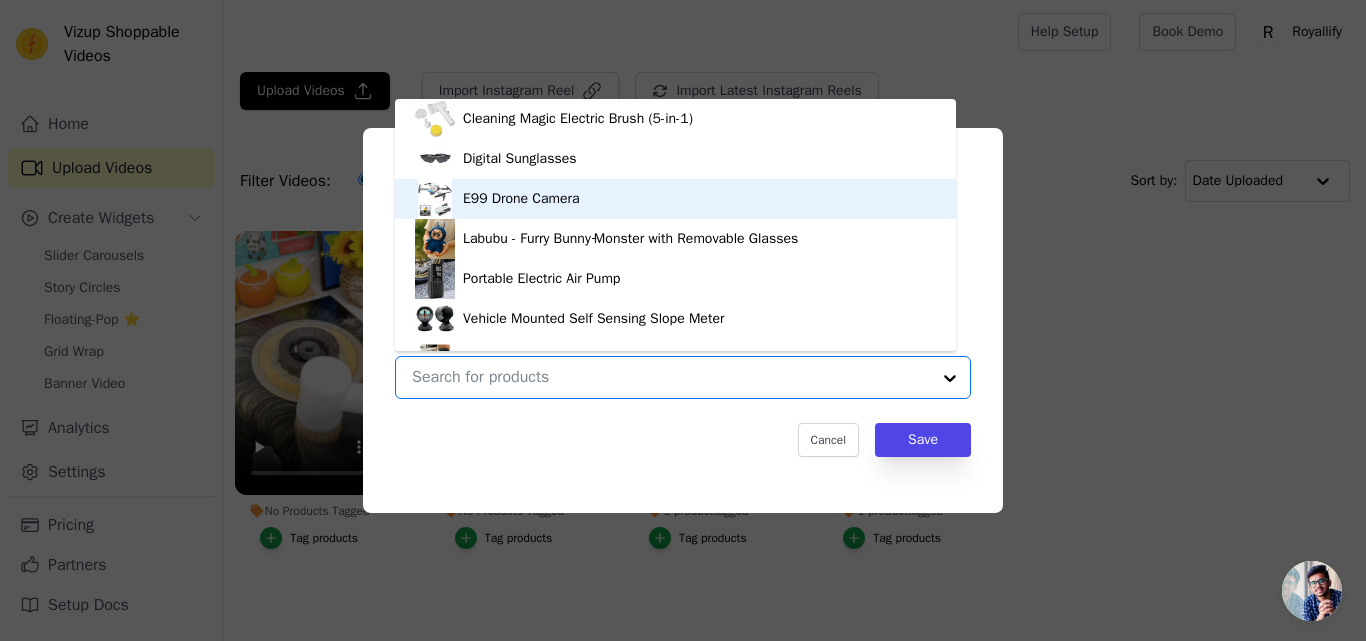 click on "E99 Drone Camera" at bounding box center [675, 199] 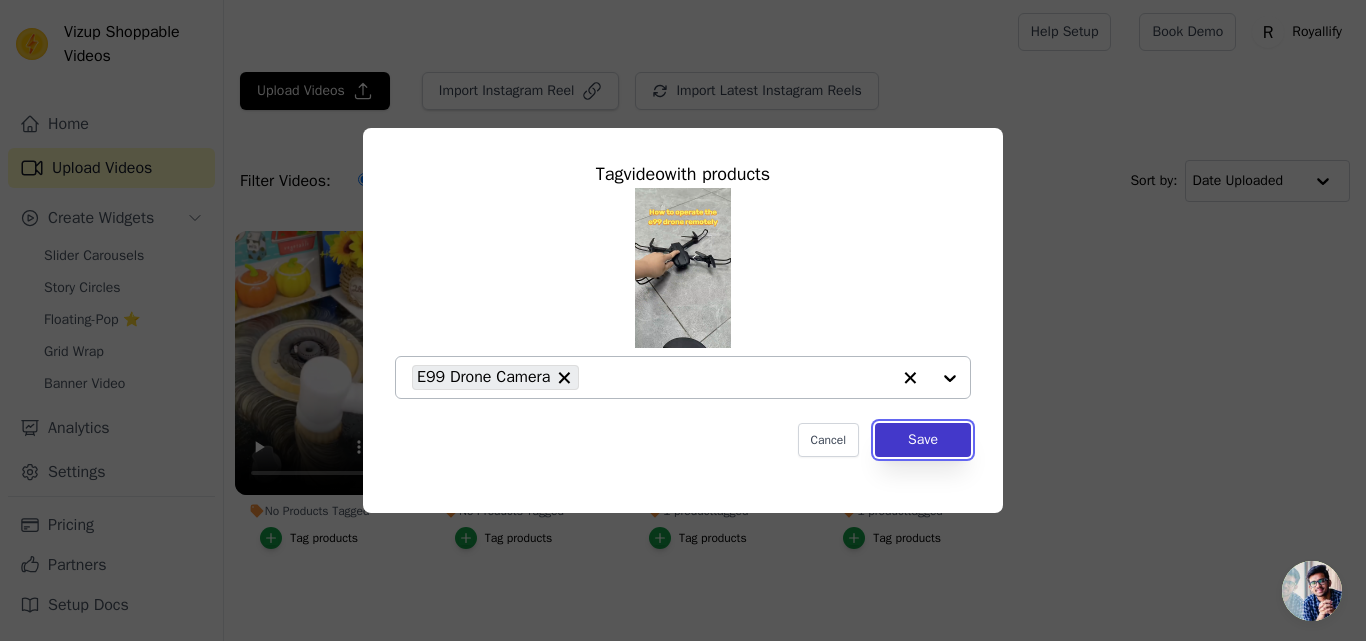 click on "Save" at bounding box center (923, 440) 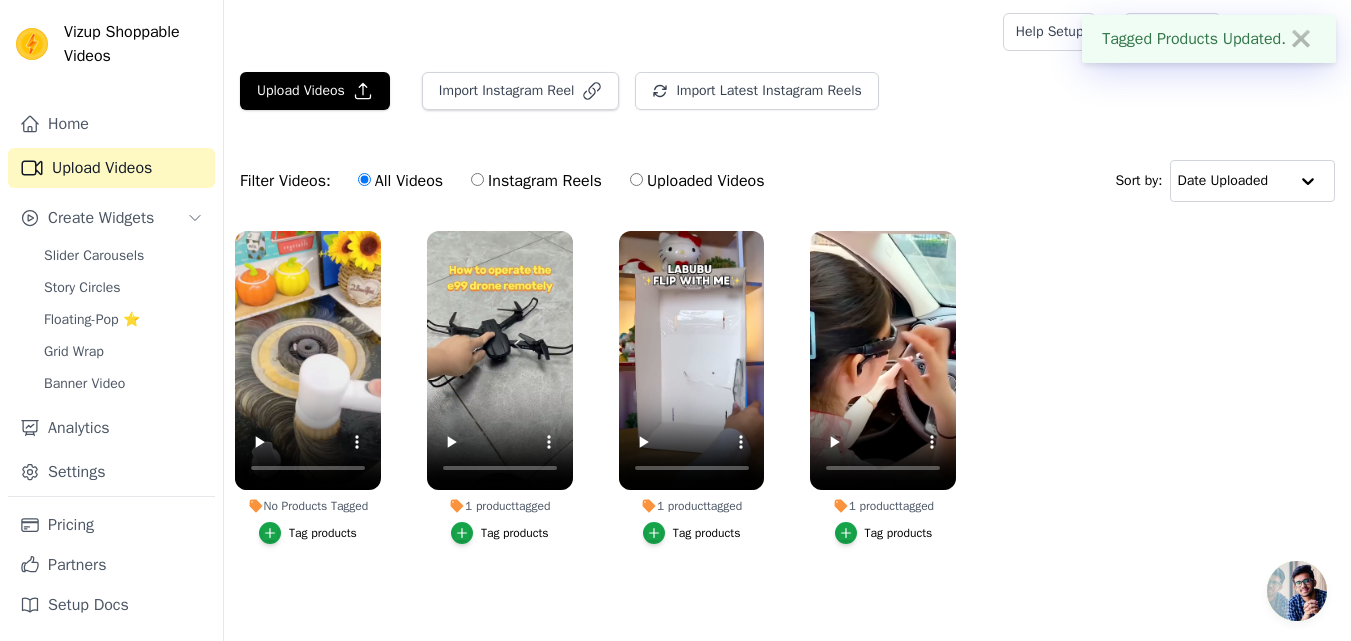 click on "Tag products" at bounding box center (323, 533) 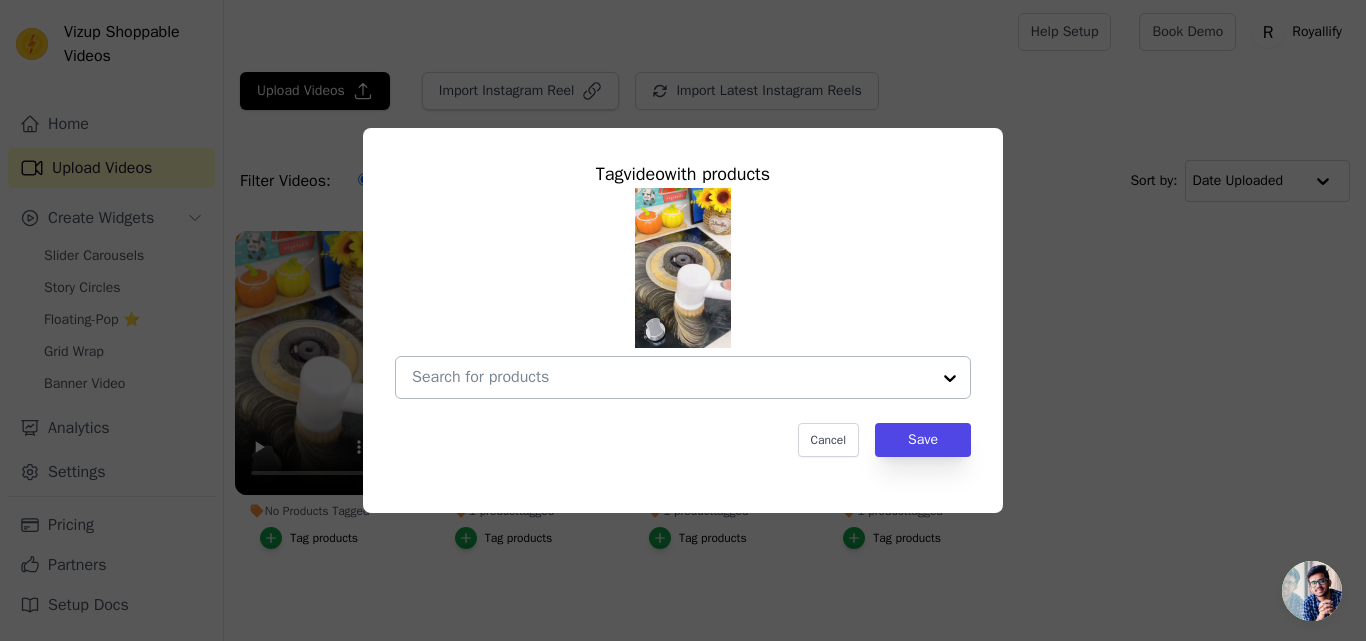 click at bounding box center [950, 377] 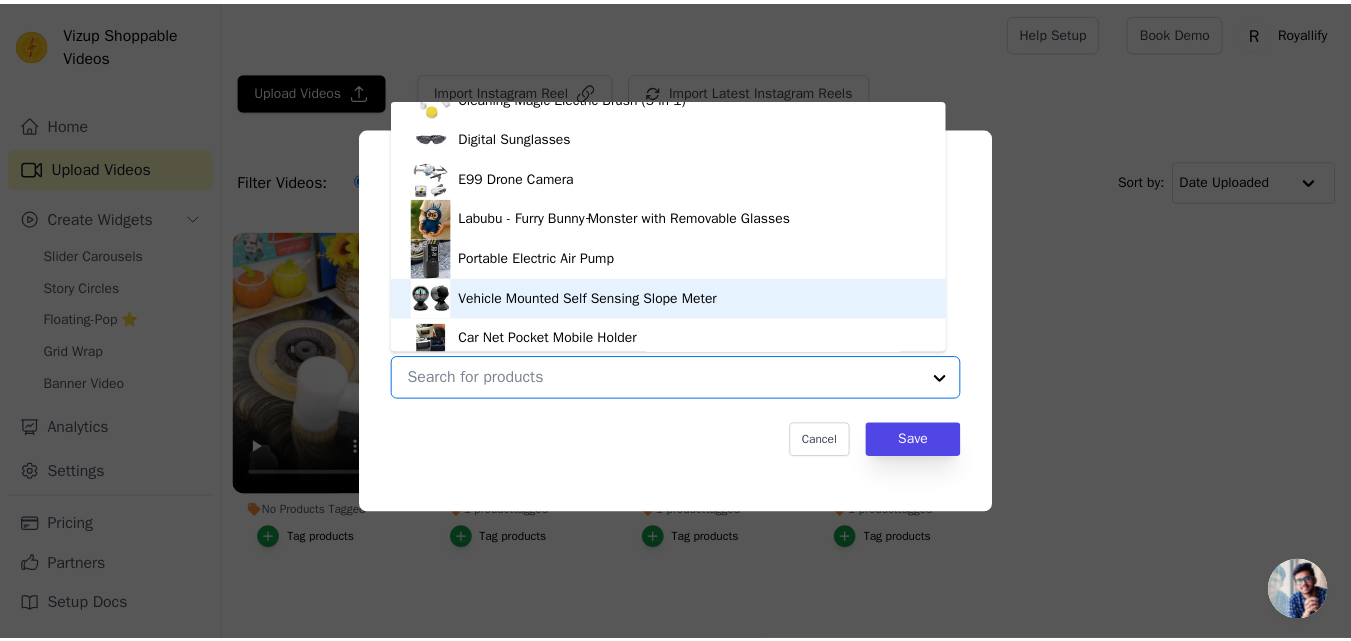 scroll, scrollTop: 0, scrollLeft: 0, axis: both 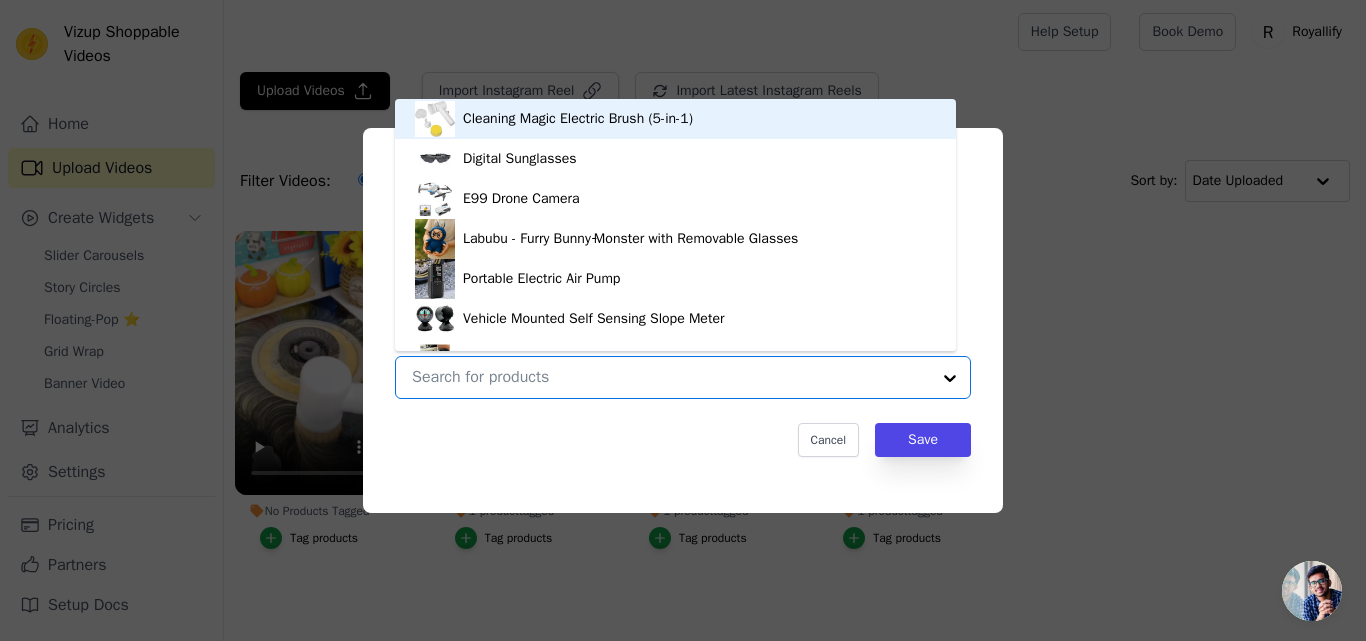 click on "Cleaning Magic Electric Brush (5-in-1)" at bounding box center (578, 119) 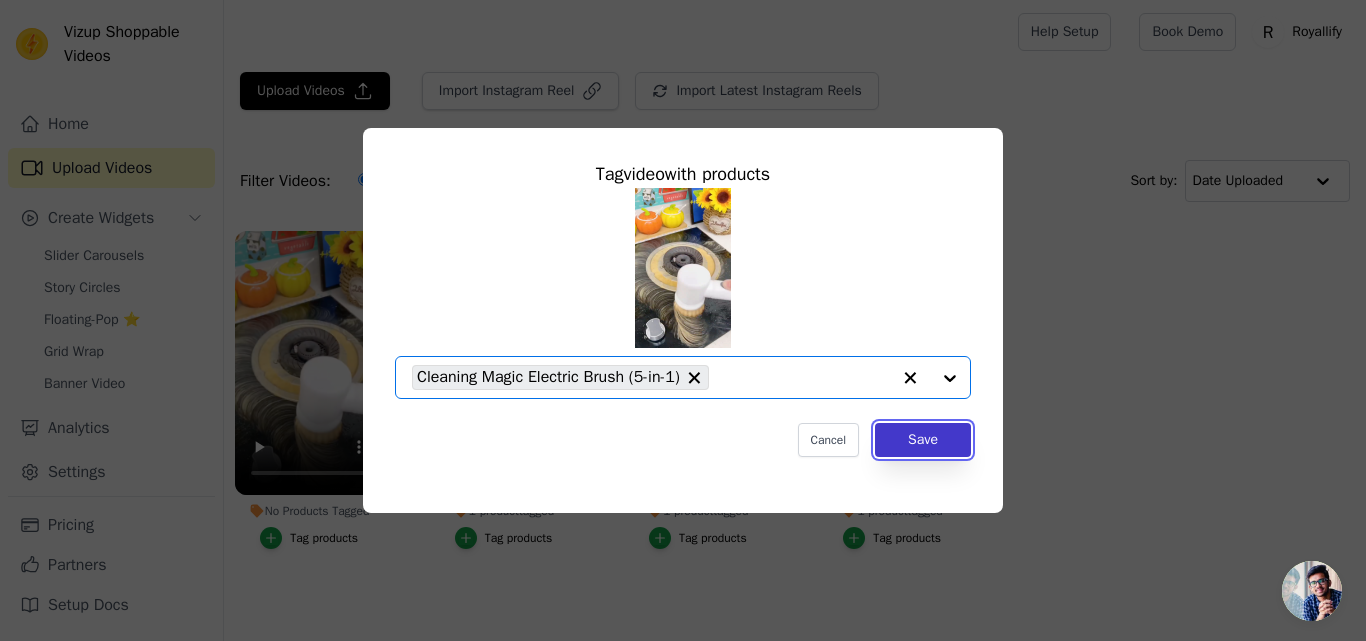 click on "Save" at bounding box center [923, 440] 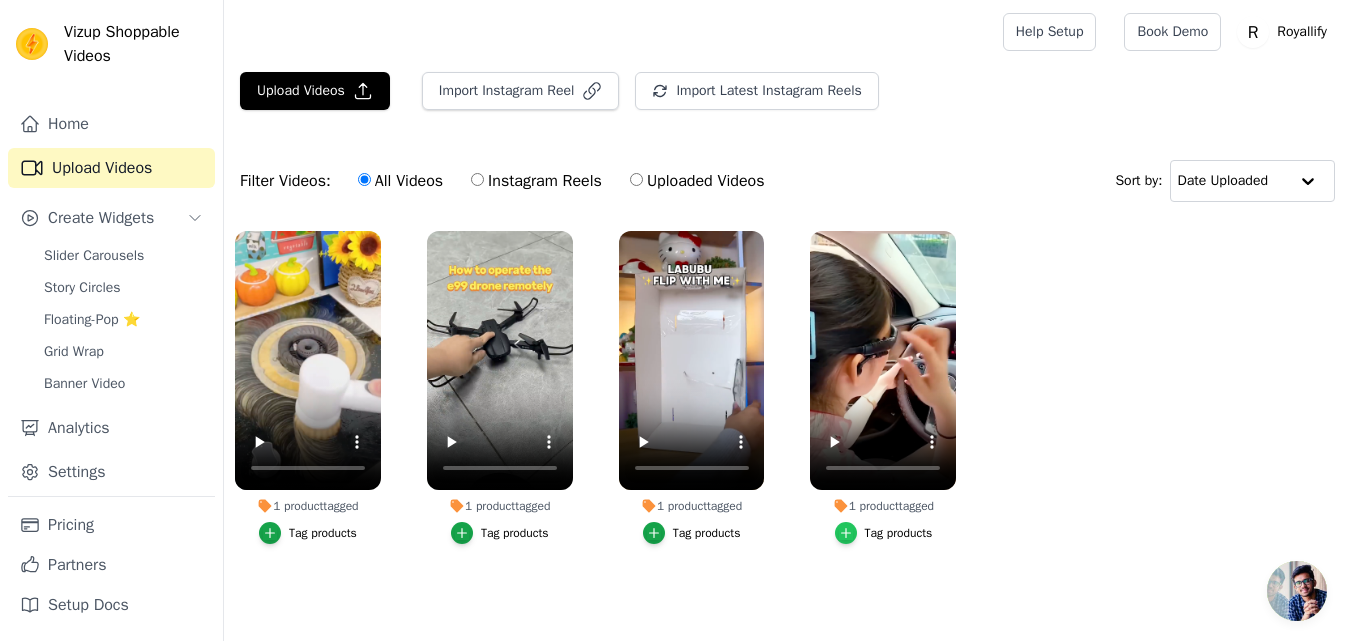 click 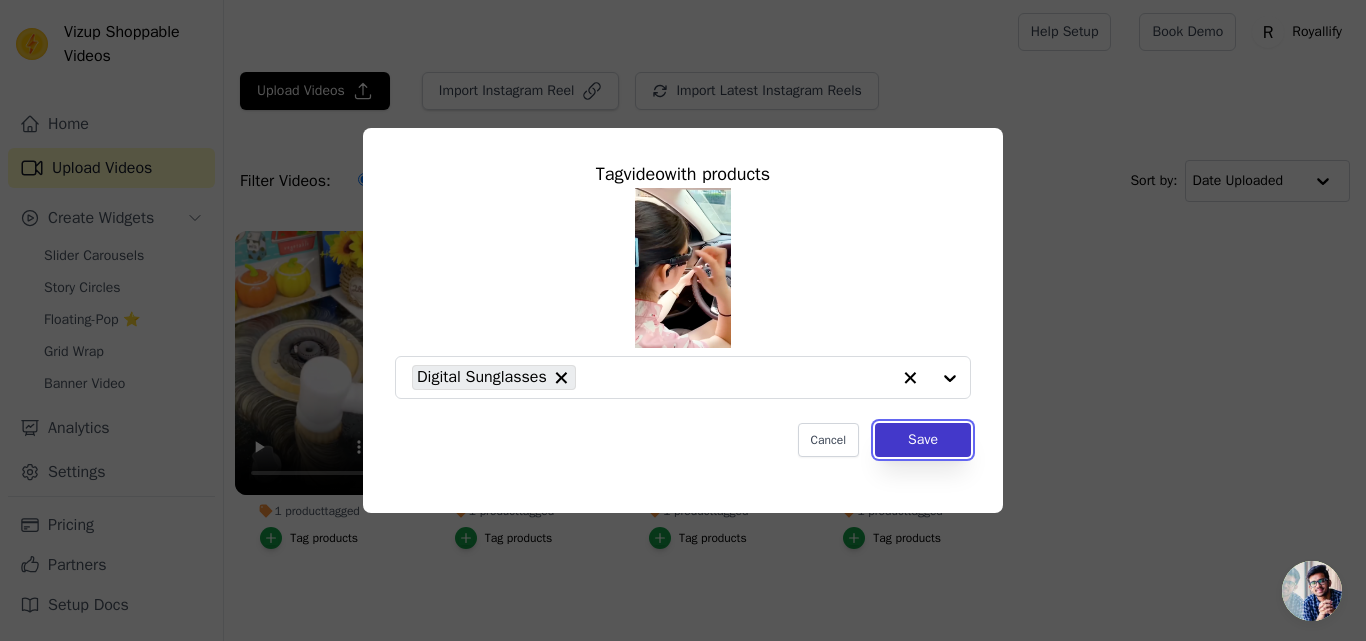 click on "Save" at bounding box center [923, 440] 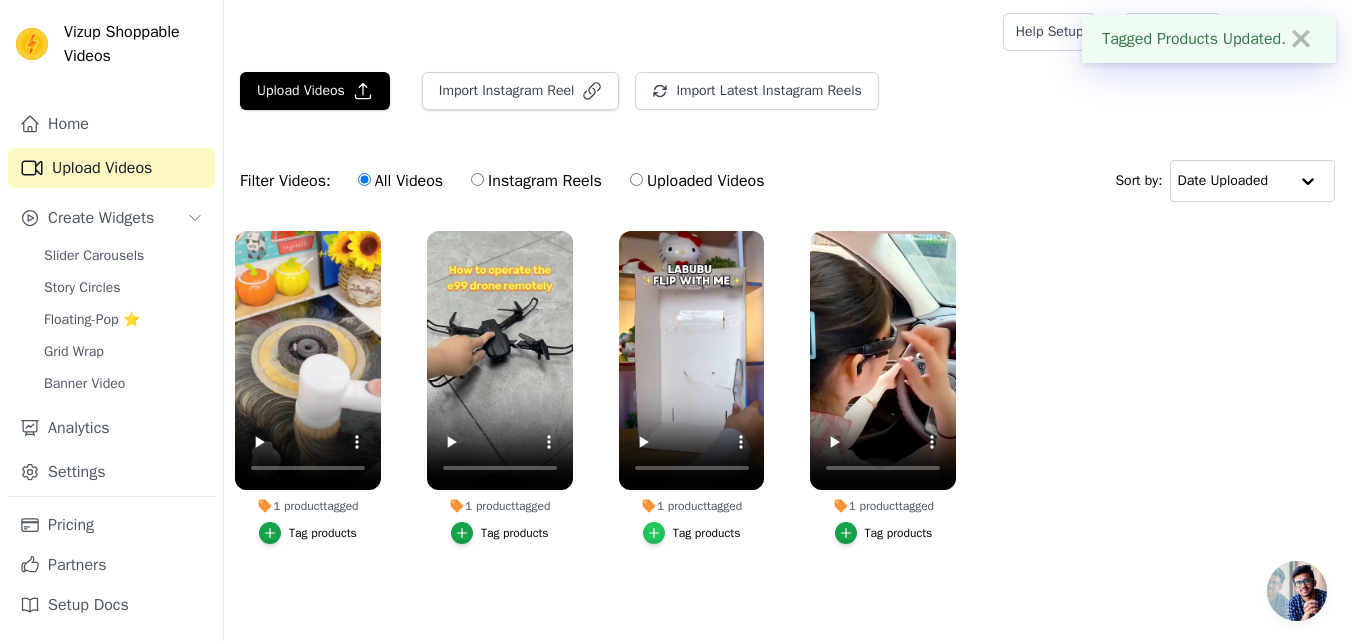 click 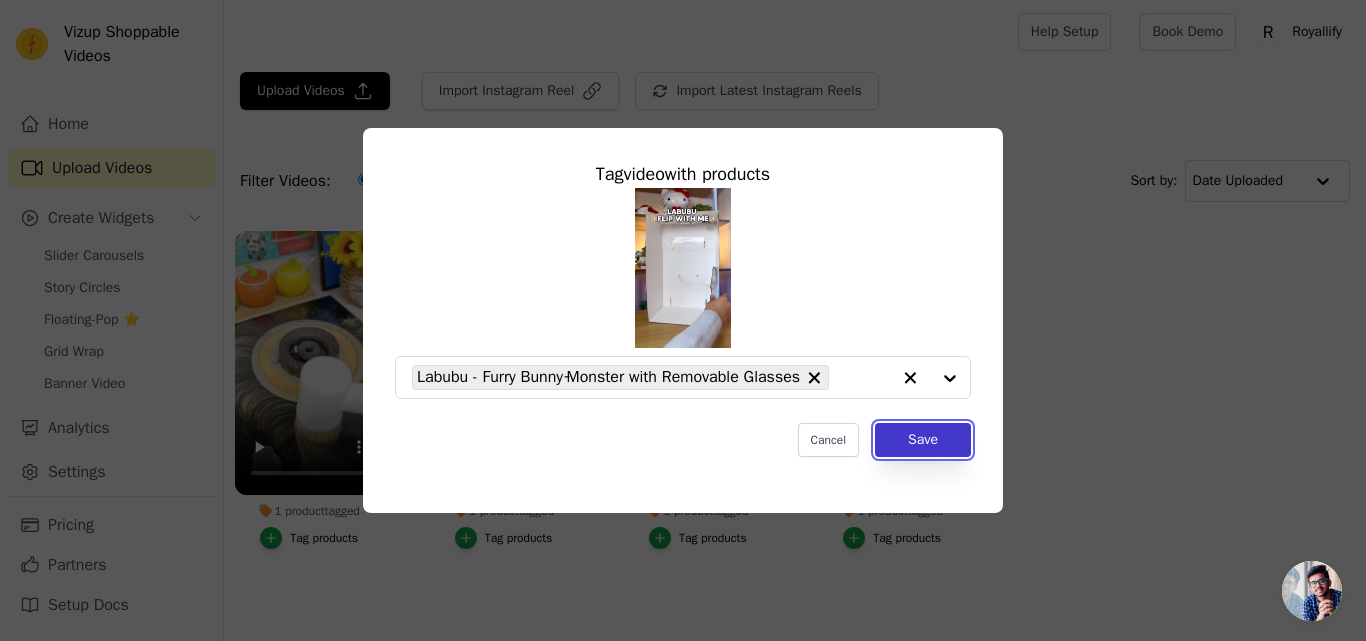 click on "Save" at bounding box center [923, 440] 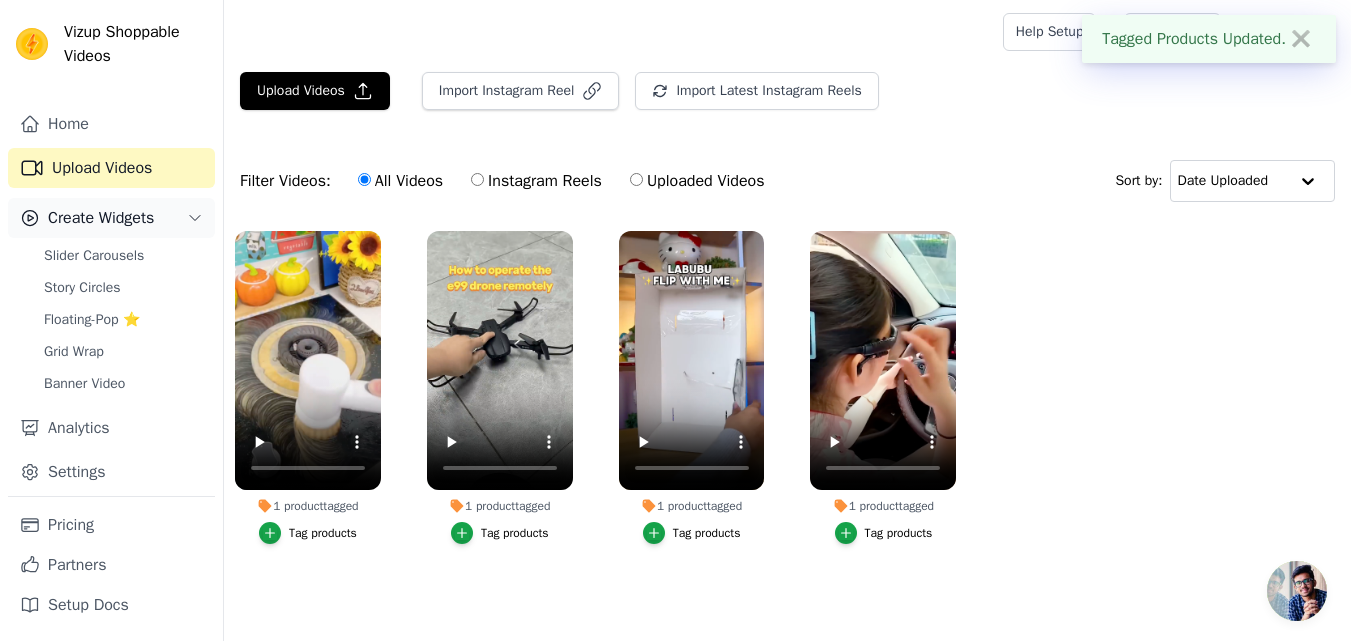 click on "Create Widgets" at bounding box center (101, 218) 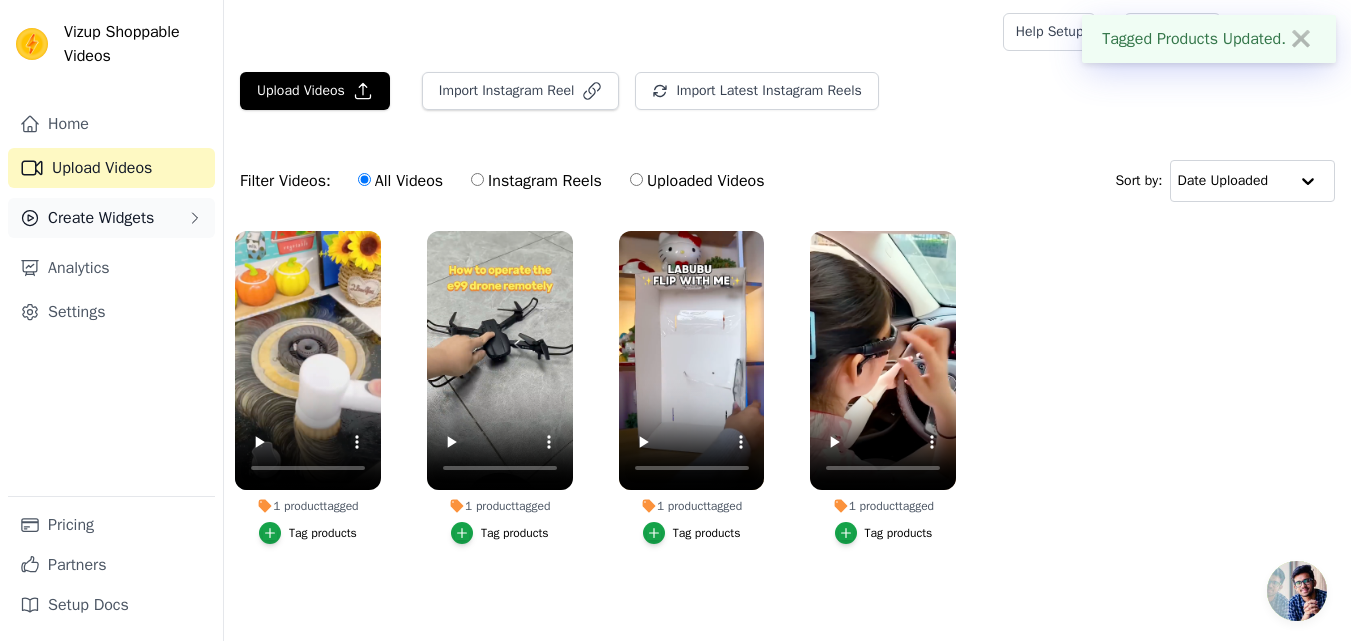 click on "Create Widgets" at bounding box center (101, 218) 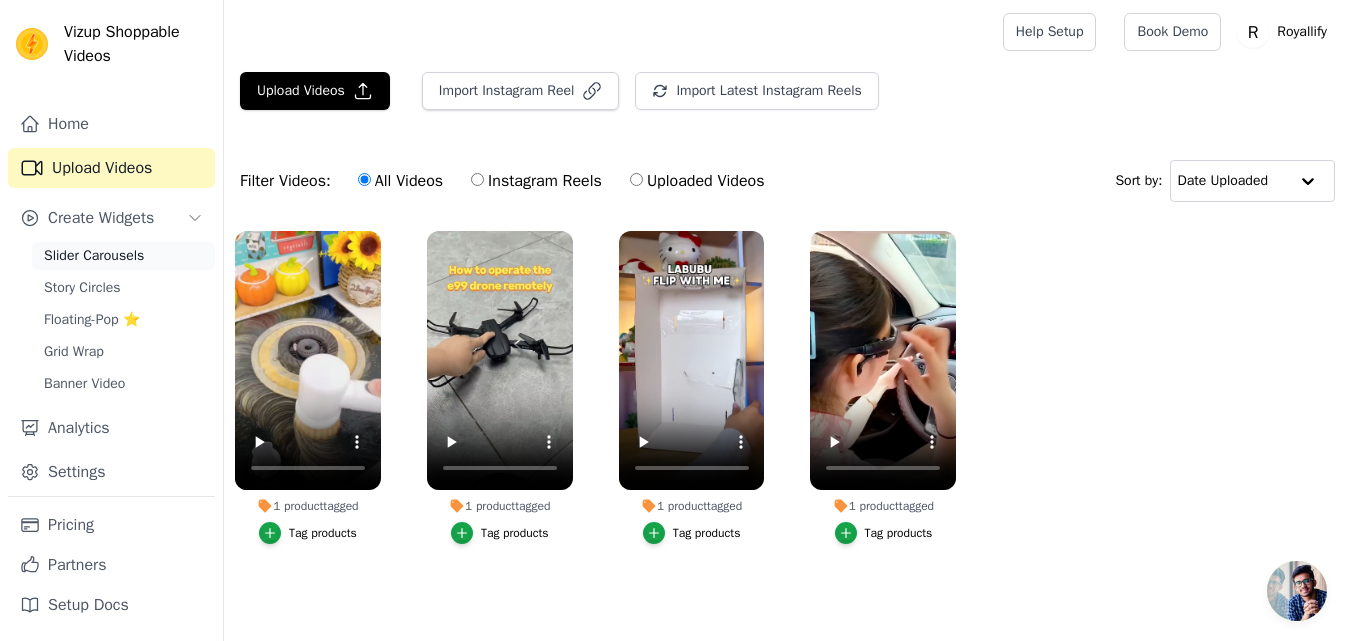 click on "Slider Carousels" at bounding box center (94, 256) 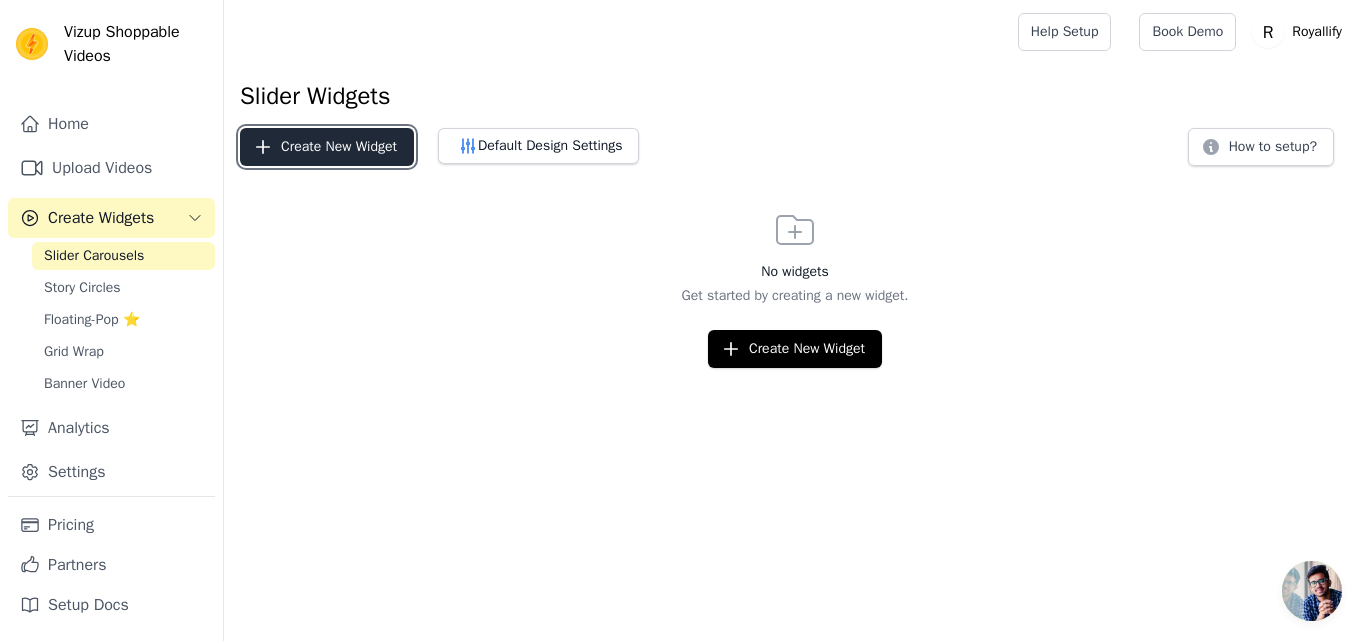 click on "Create New Widget" at bounding box center (327, 147) 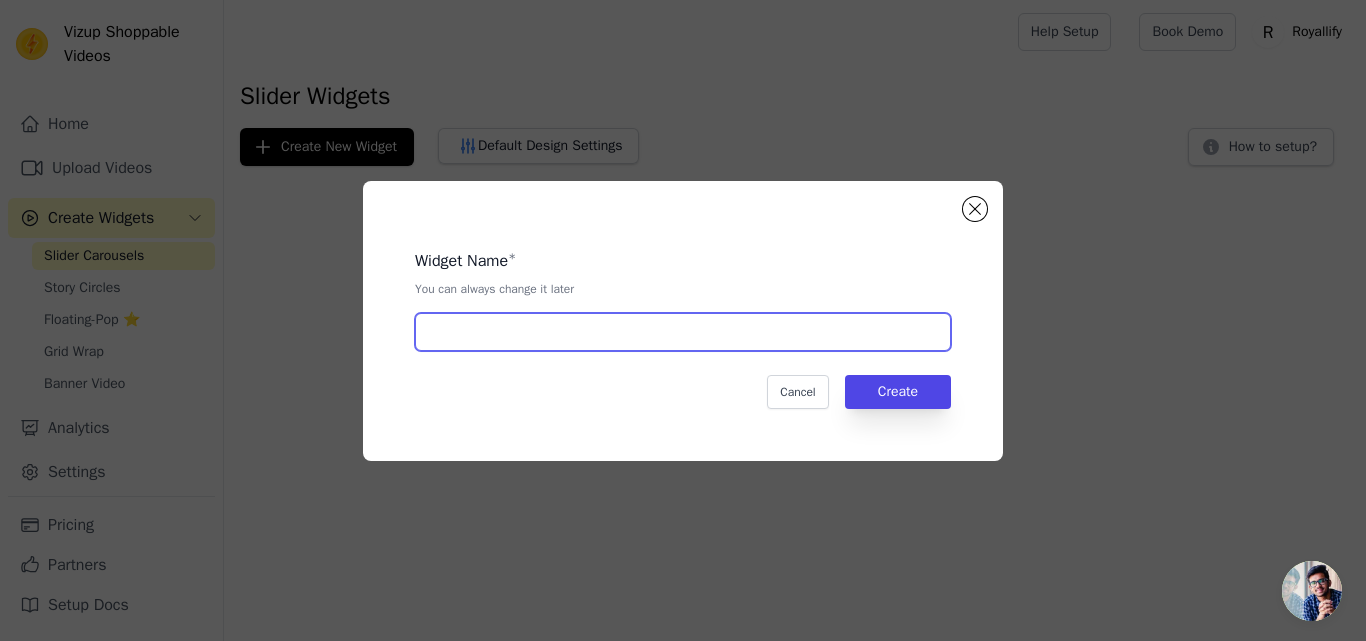 click at bounding box center [683, 332] 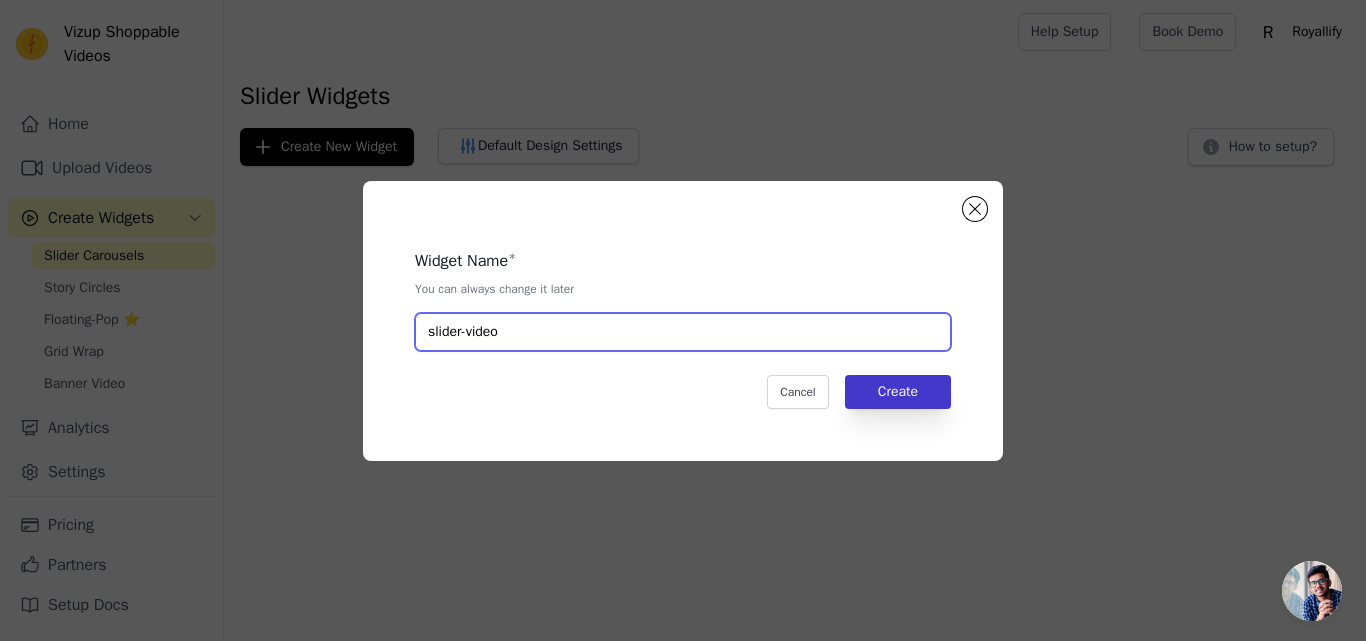 type on "slider-video" 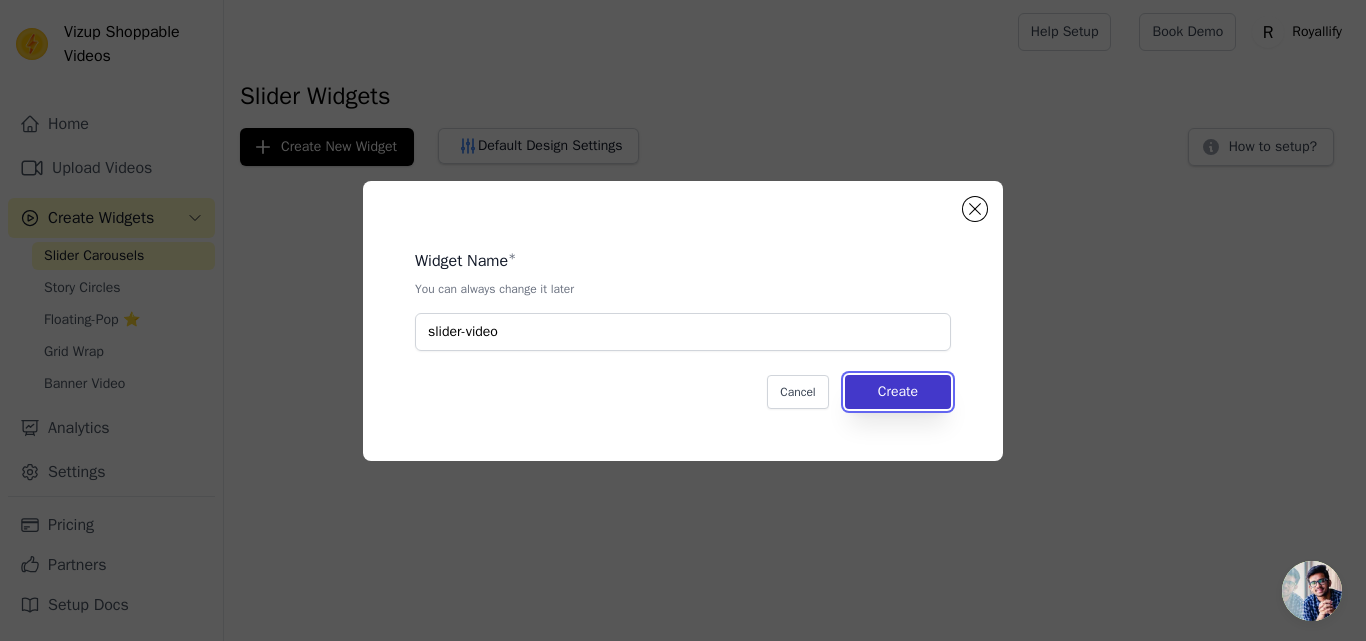 click on "Create" at bounding box center (898, 392) 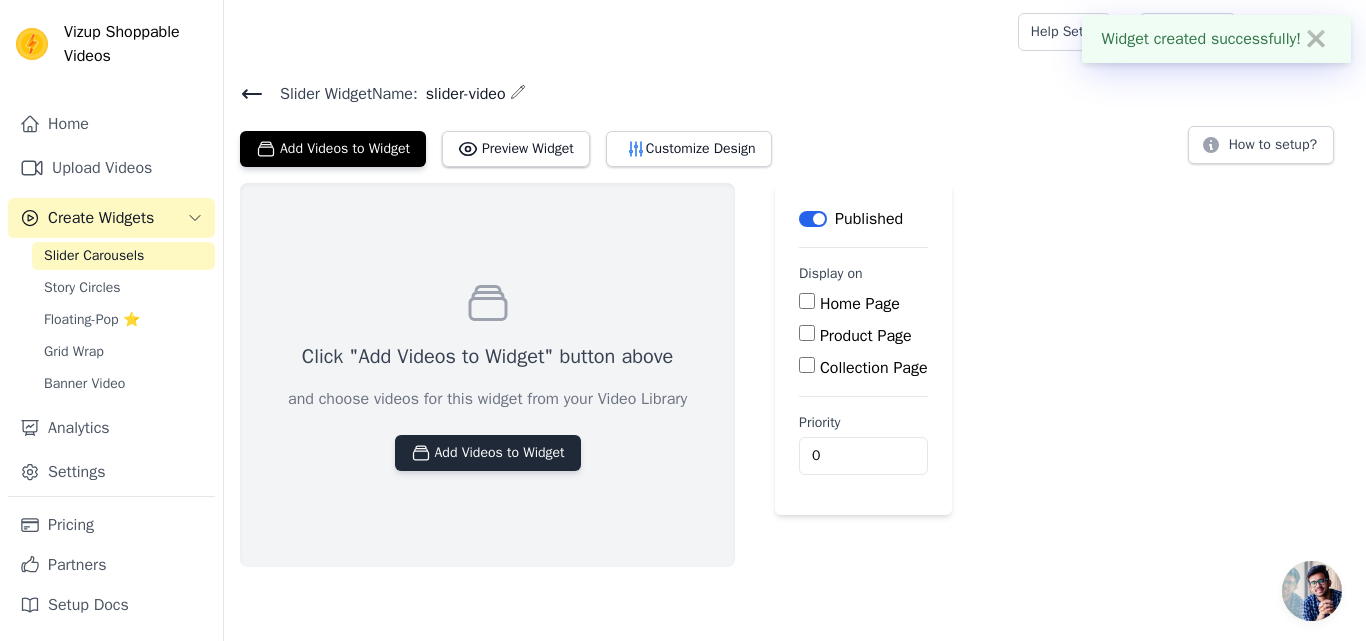 click on "Add Videos to Widget" at bounding box center [488, 453] 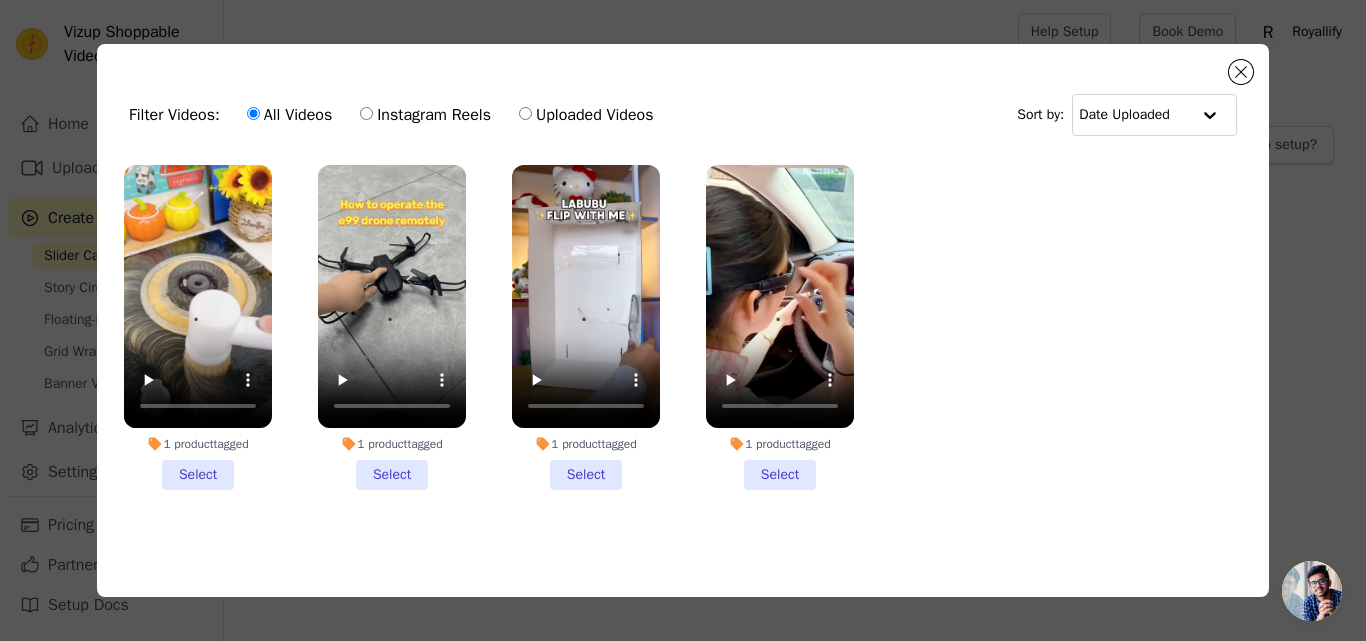 click on "1   product  tagged     Select" at bounding box center (392, 327) 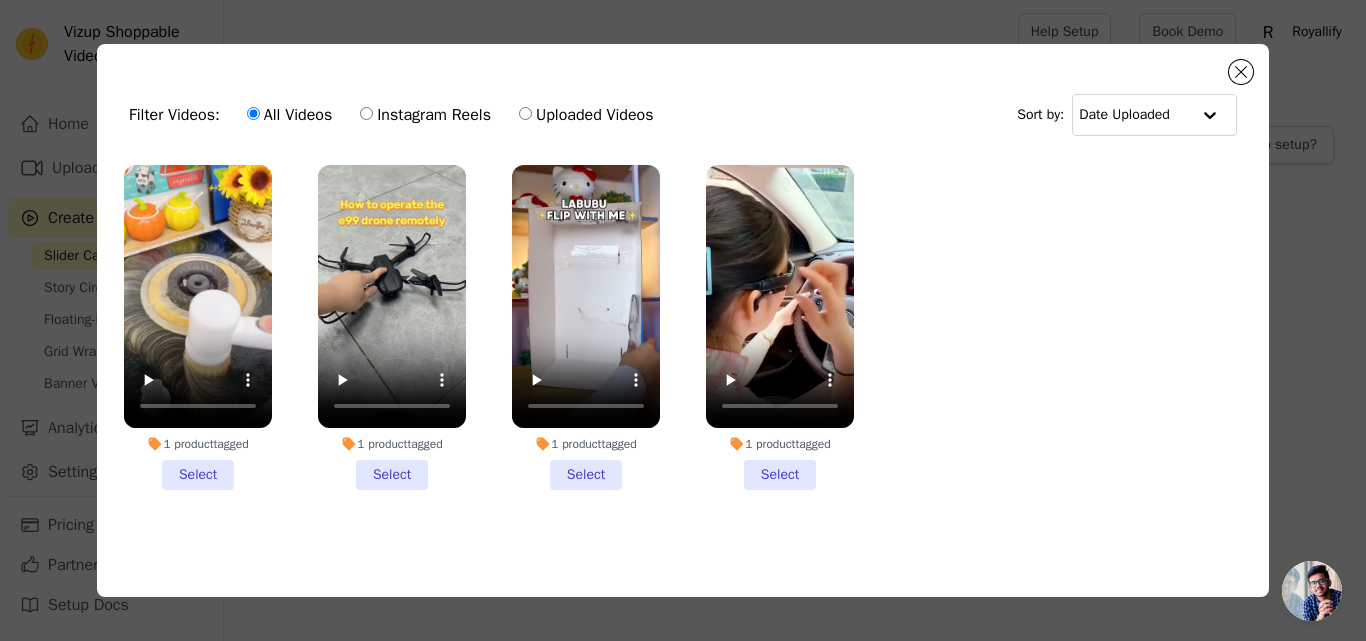 click on "1   product  tagged     Select" at bounding box center [0, 0] 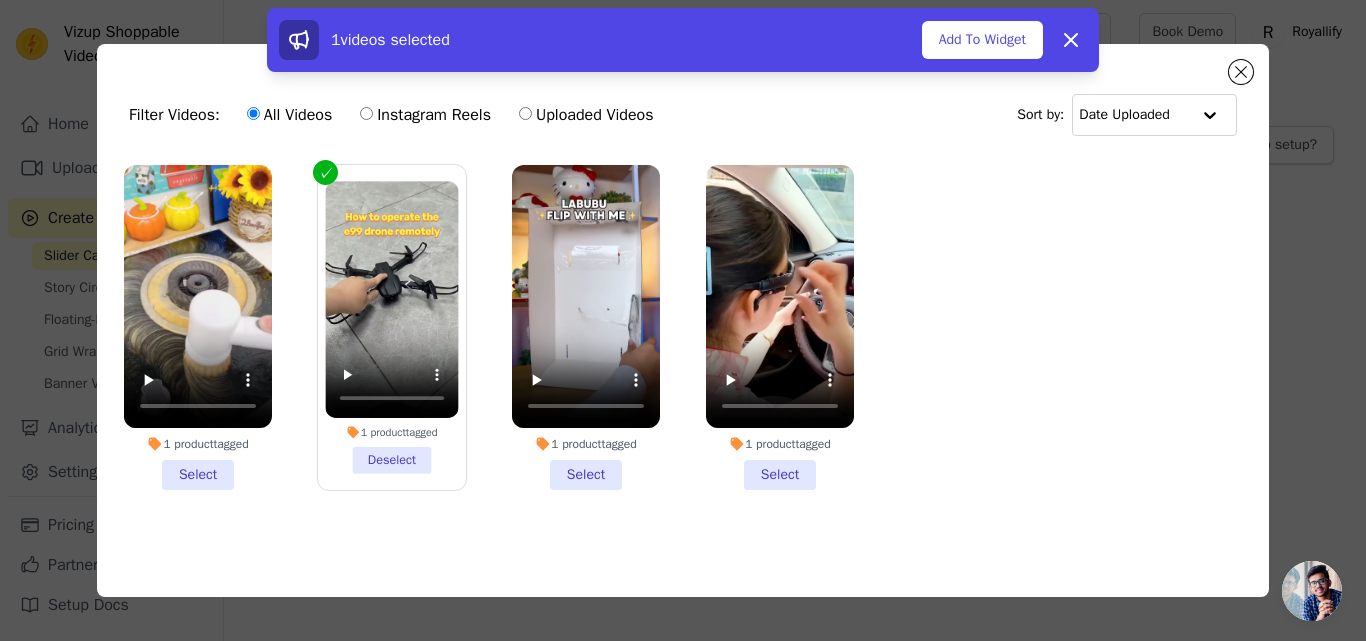 click on "1   product  tagged     Select" at bounding box center (198, 327) 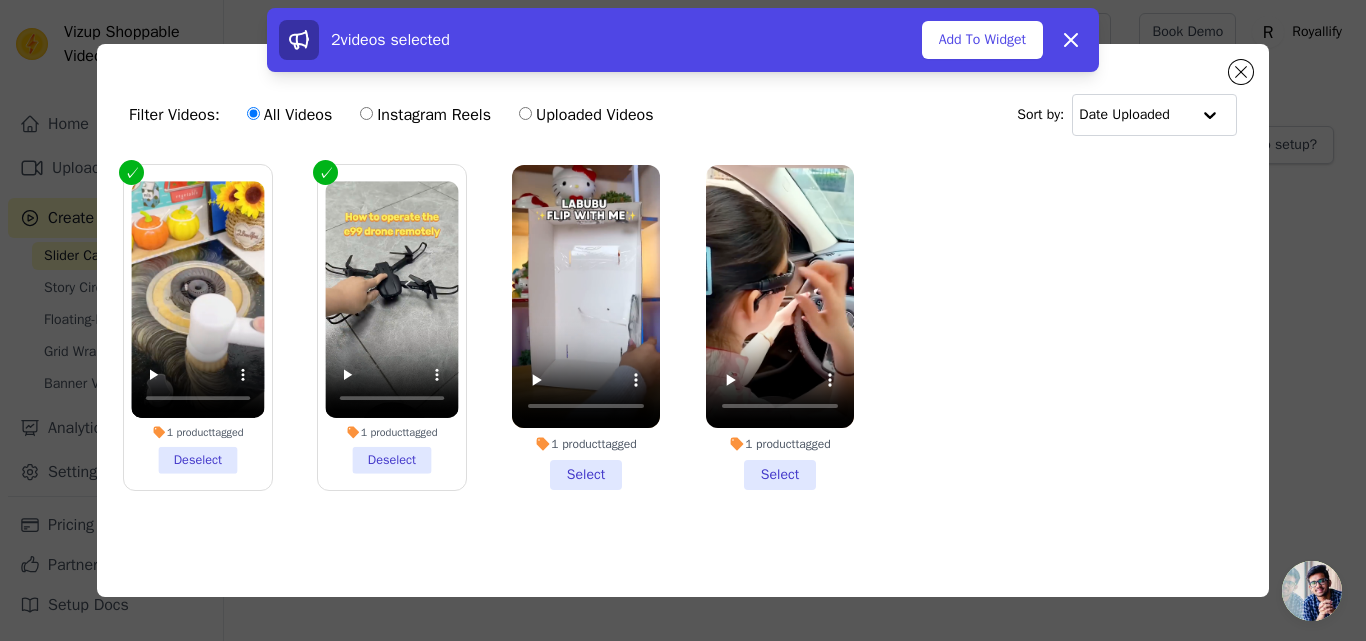 click on "1   product  tagged     Select" at bounding box center (586, 327) 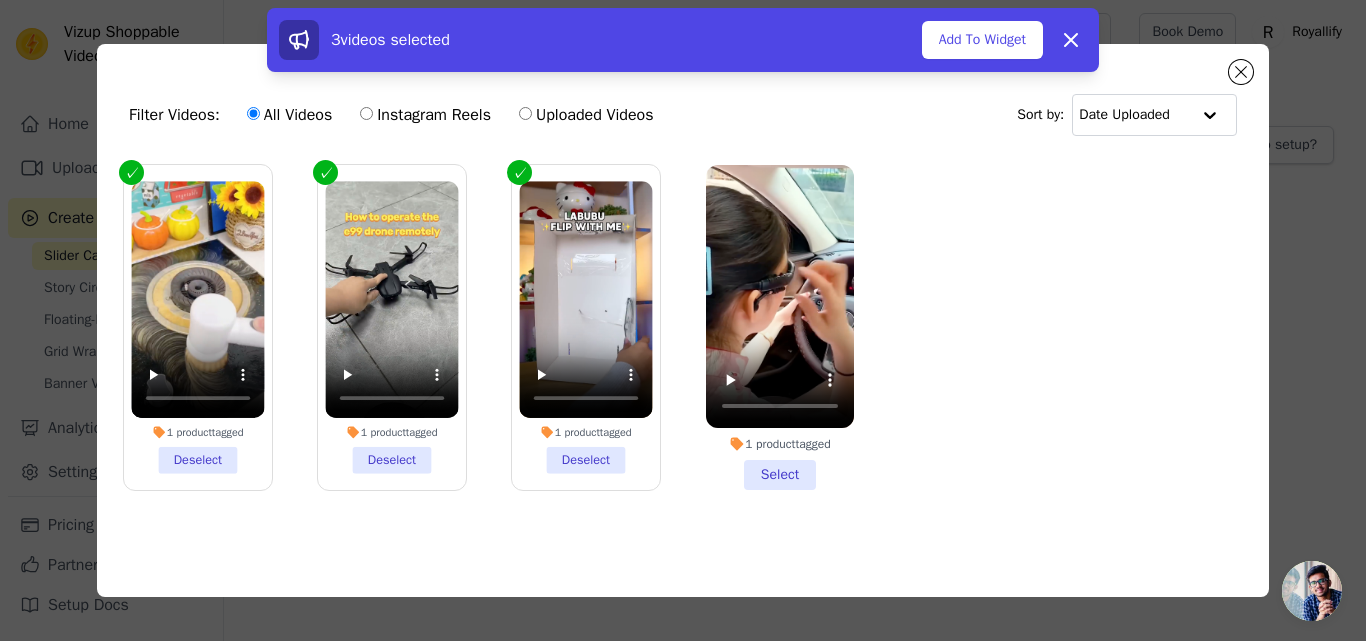 click on "1   product  tagged     Select" at bounding box center [780, 327] 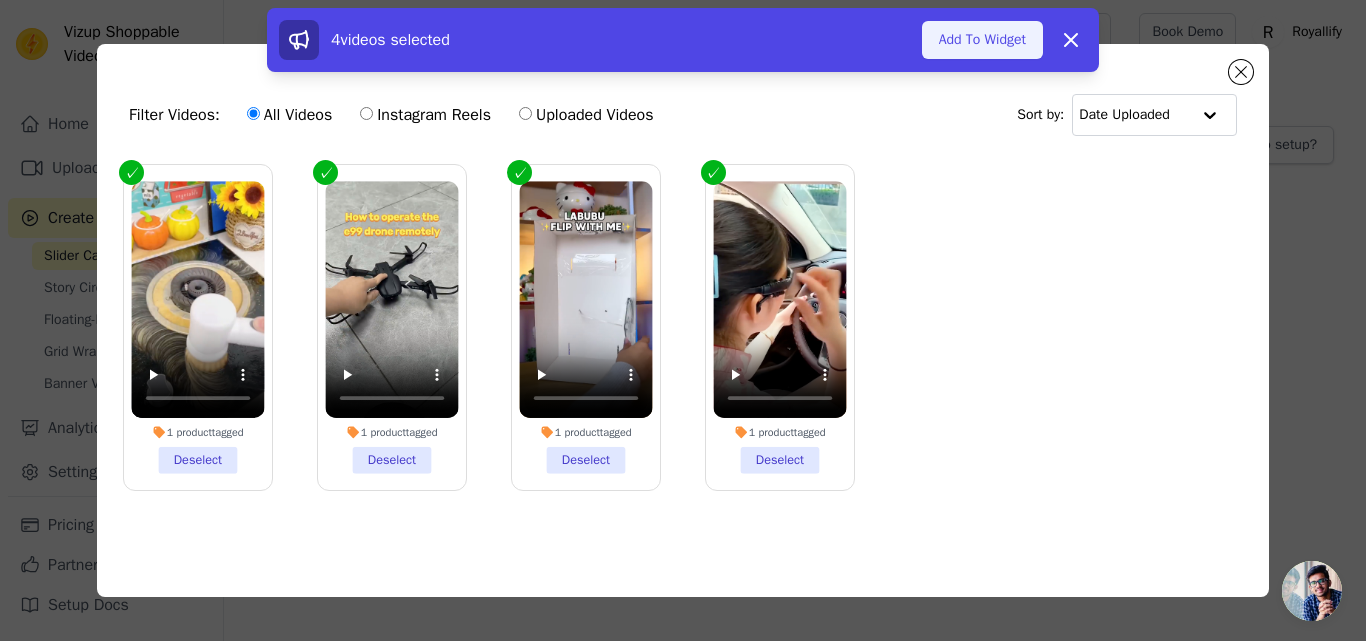 click on "Add To Widget" at bounding box center [982, 40] 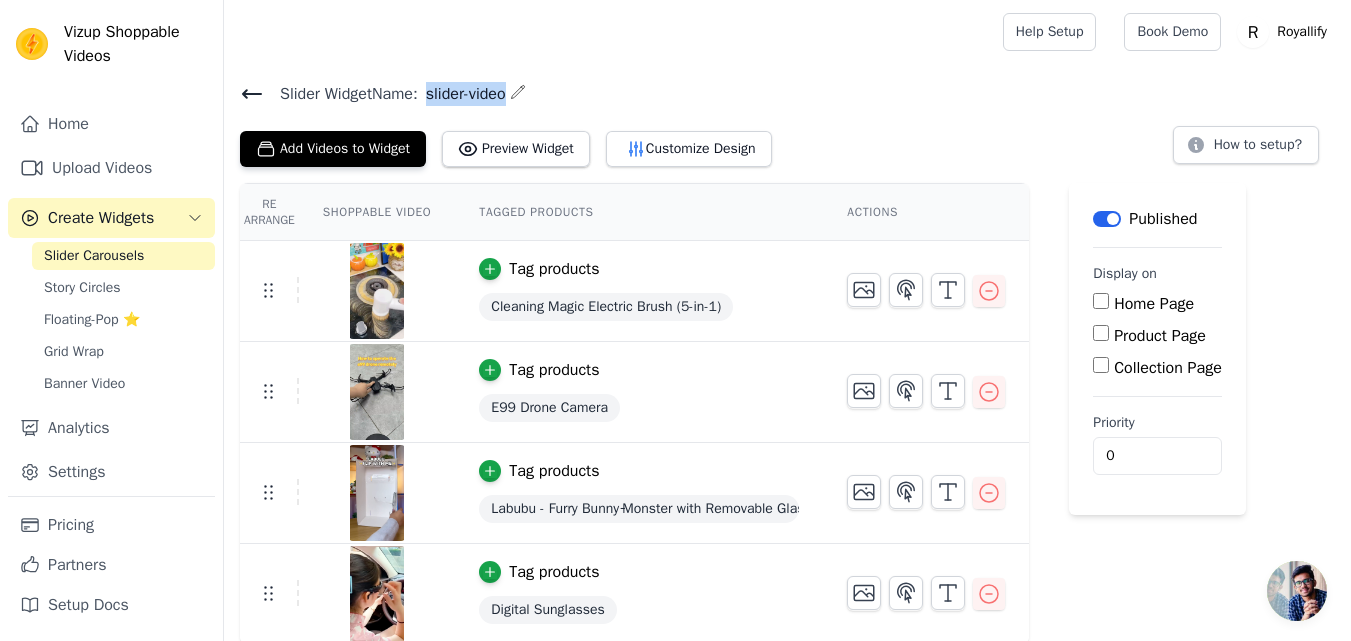 drag, startPoint x: 429, startPoint y: 95, endPoint x: 522, endPoint y: 96, distance: 93.00538 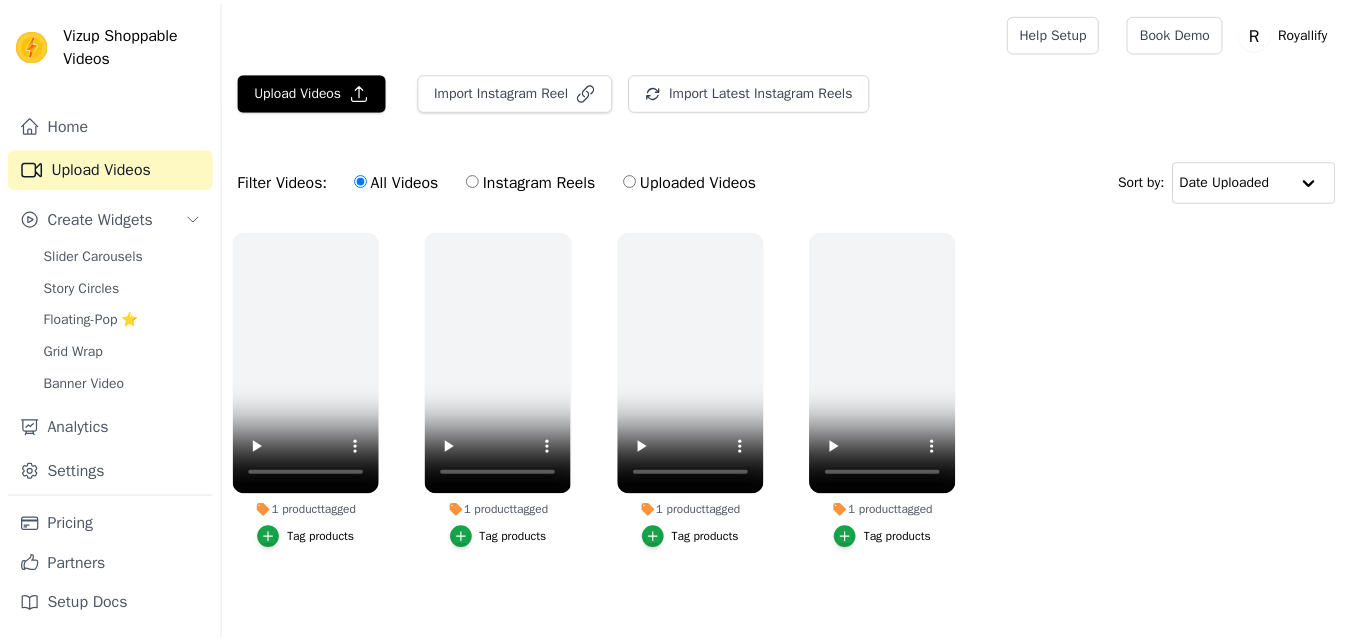 scroll, scrollTop: 0, scrollLeft: 0, axis: both 